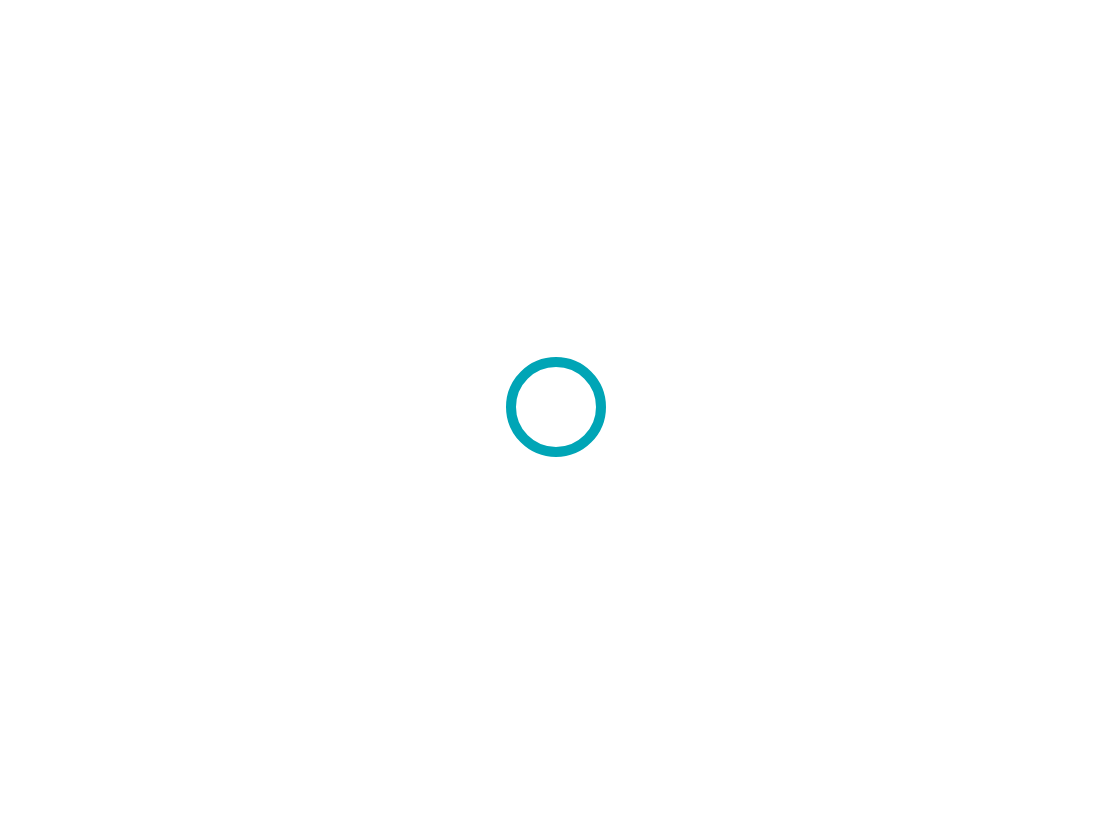 scroll, scrollTop: 0, scrollLeft: 0, axis: both 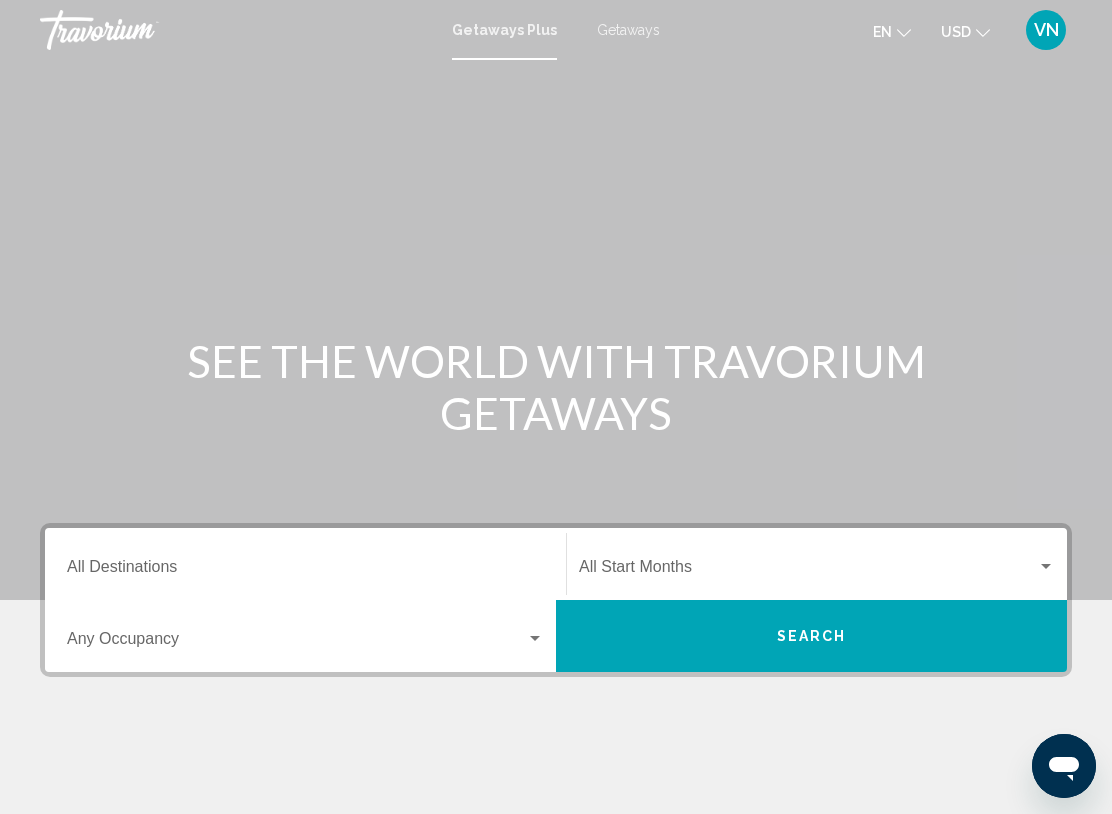 click on "Getaways" at bounding box center [628, 30] 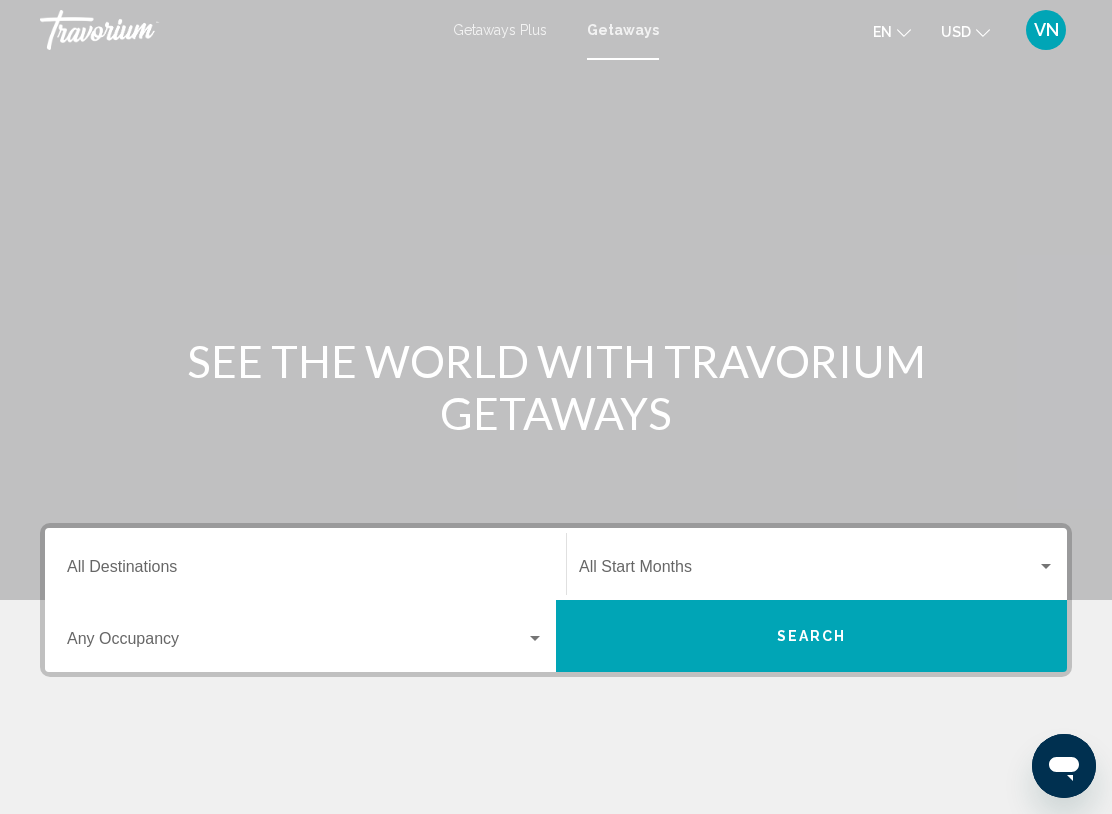 scroll, scrollTop: 0, scrollLeft: 0, axis: both 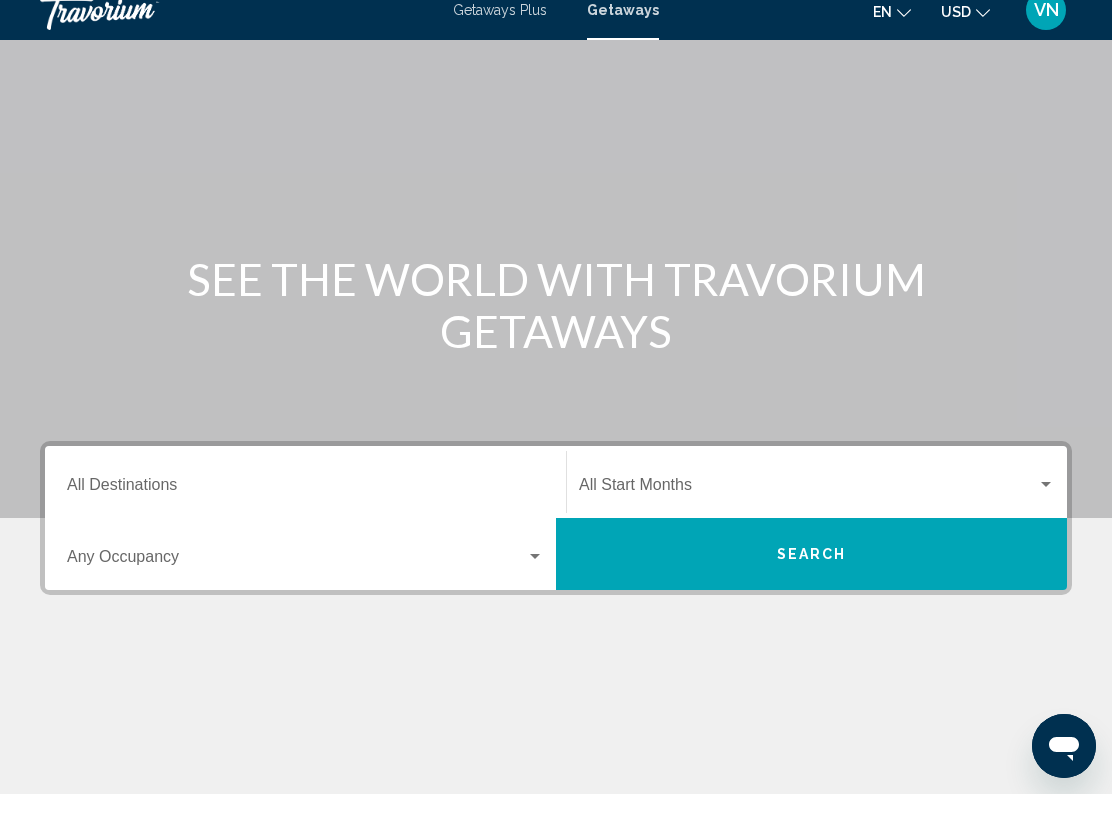 click at bounding box center (305, 581) 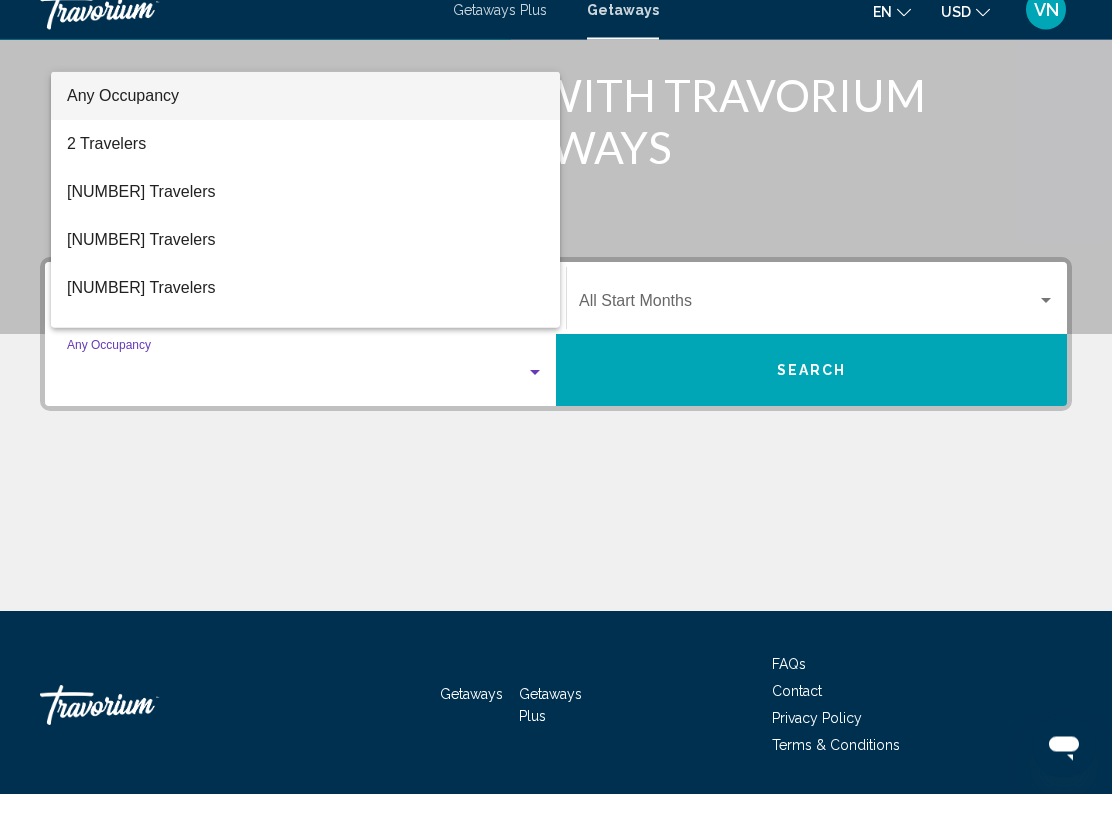 scroll, scrollTop: 308, scrollLeft: 0, axis: vertical 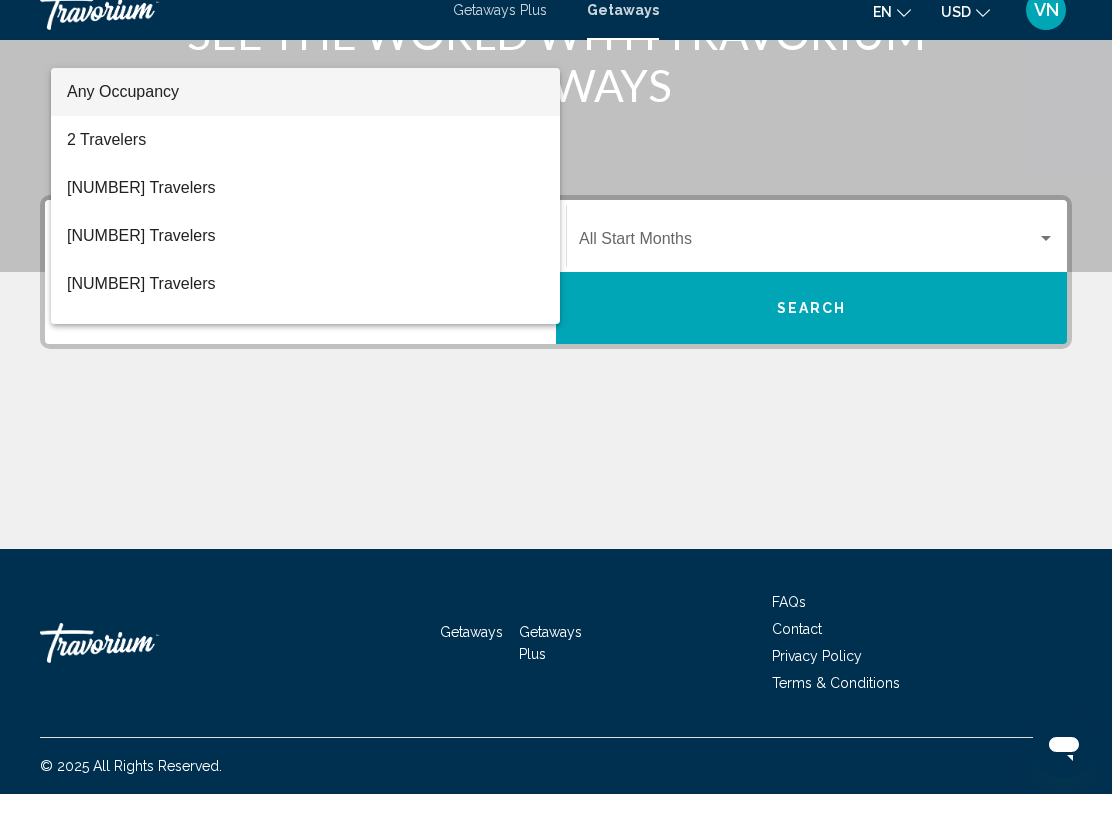 click at bounding box center [556, 407] 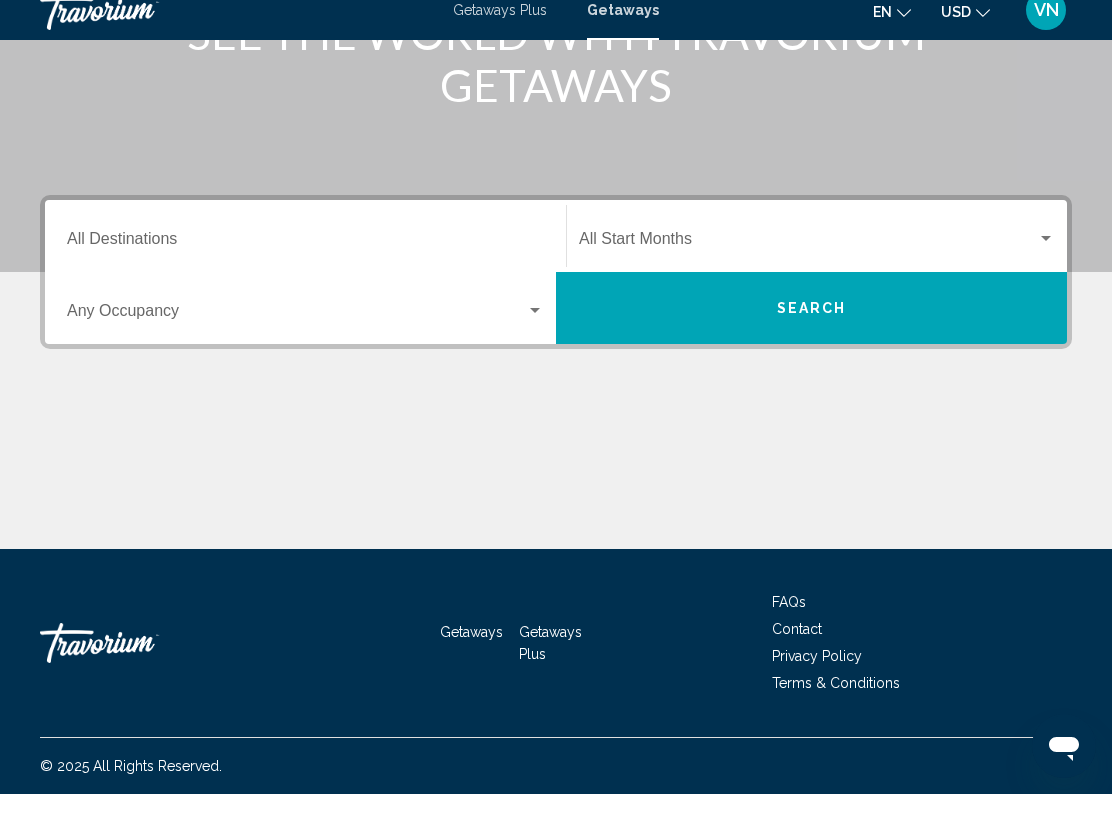 click on "Destination All Destinations" at bounding box center (305, 263) 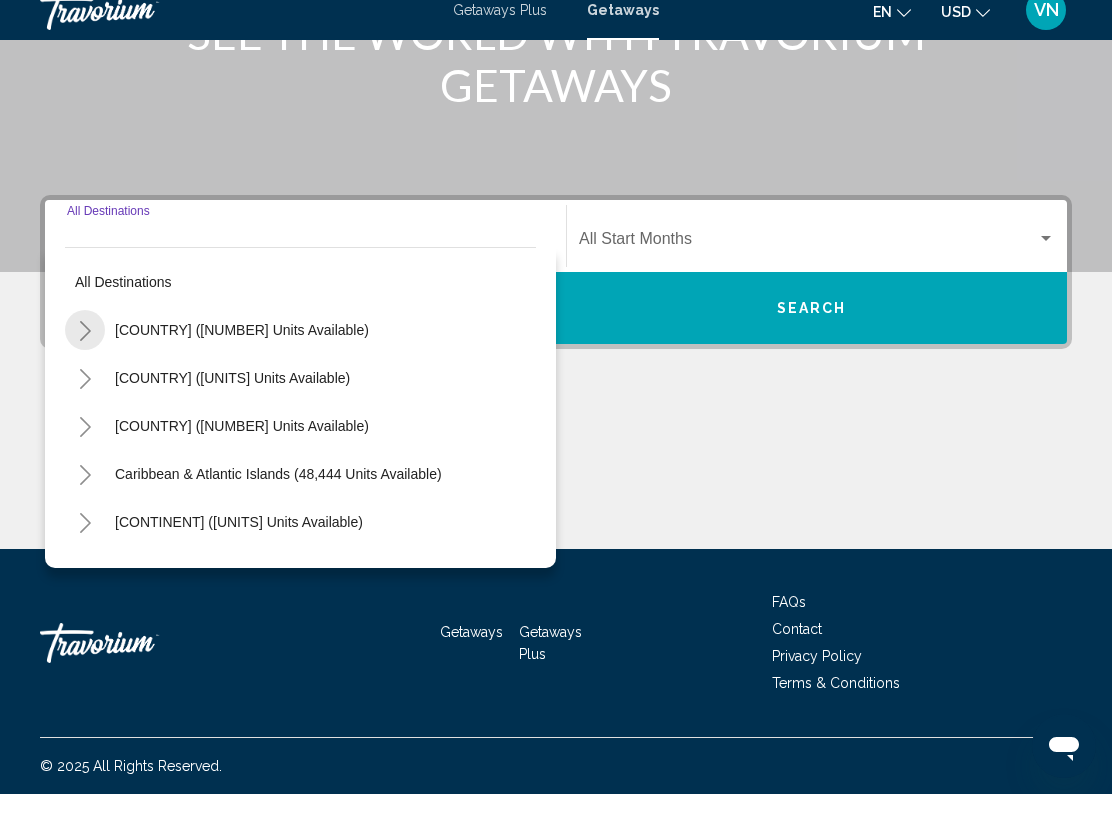click at bounding box center (85, 351) 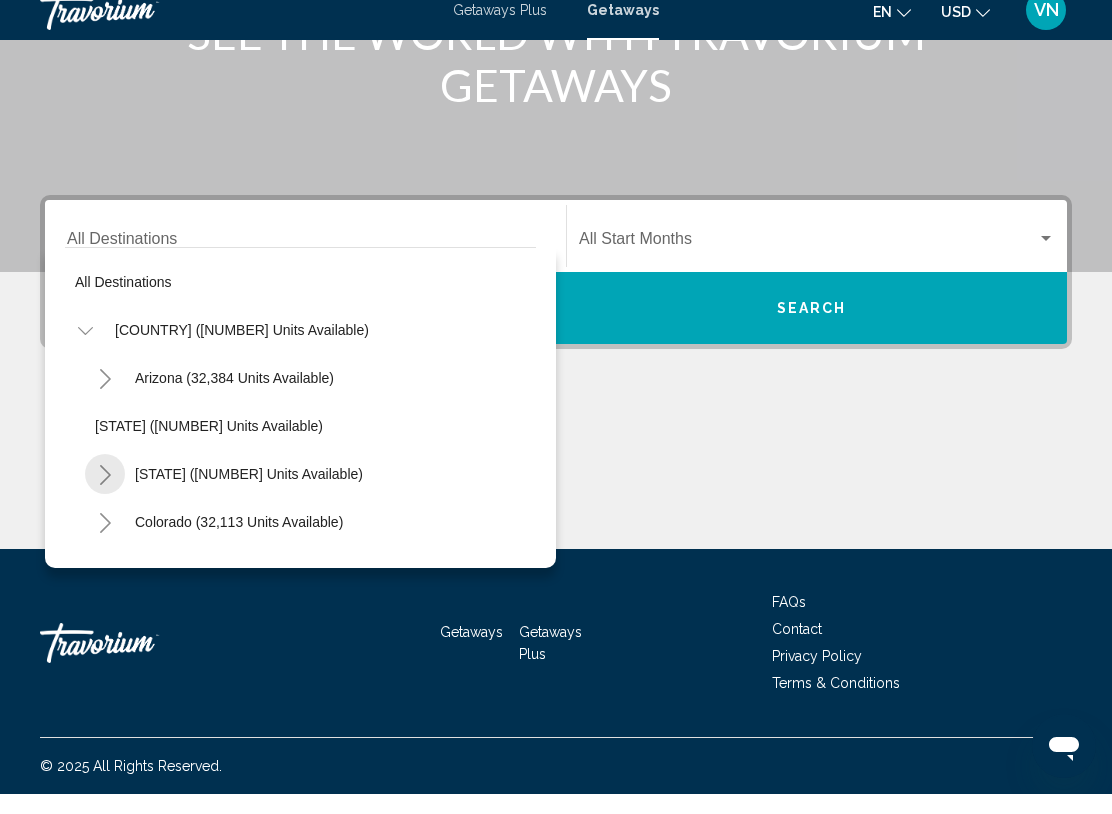 click at bounding box center [105, 495] 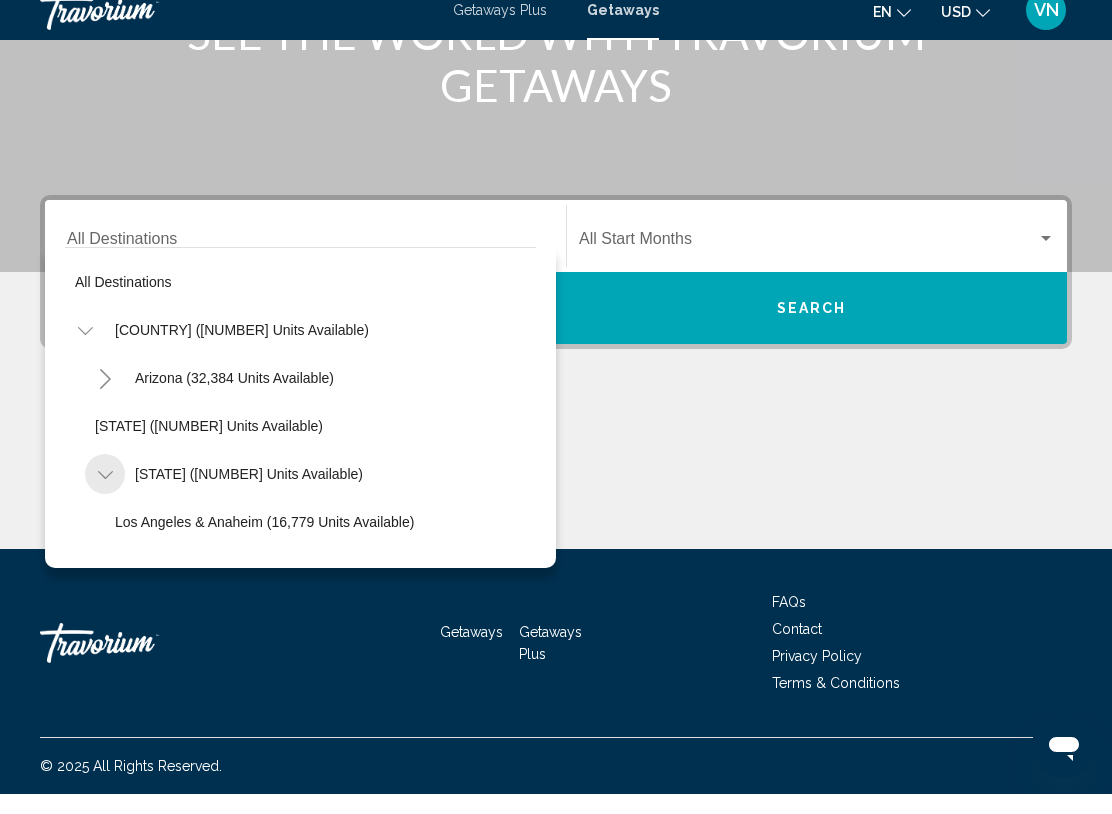 click at bounding box center (105, 495) 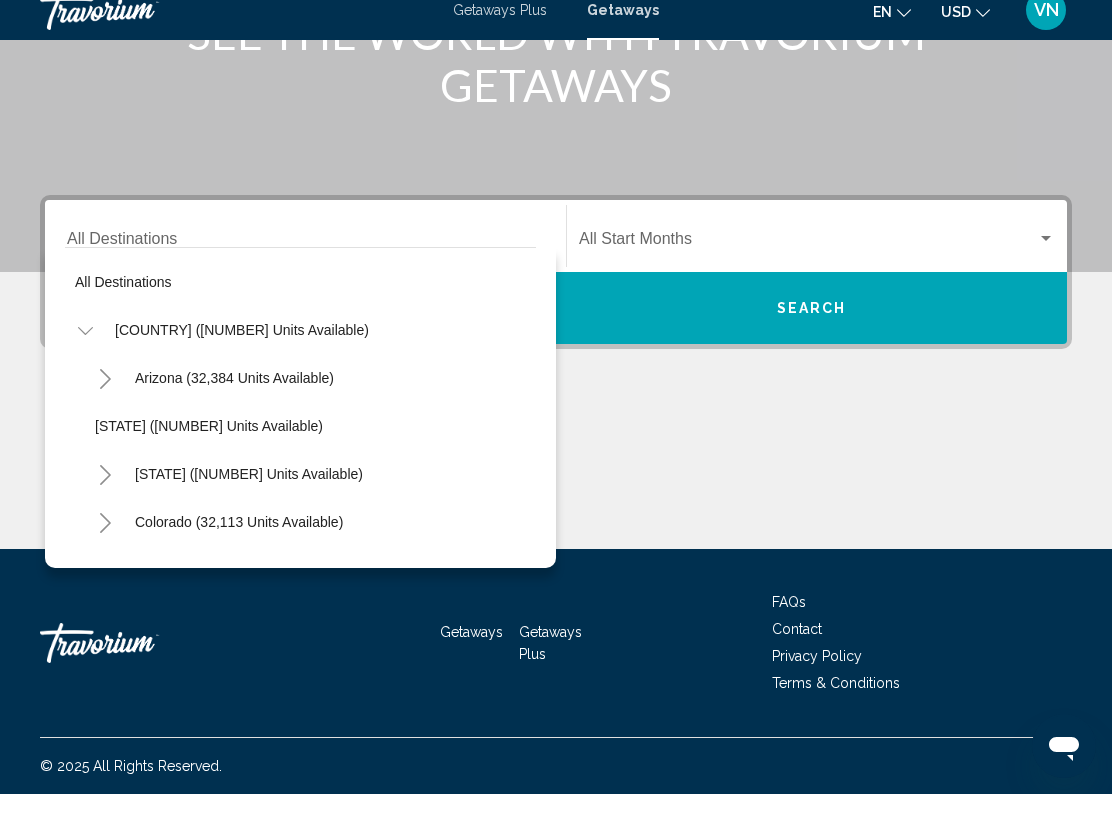 click at bounding box center [105, 495] 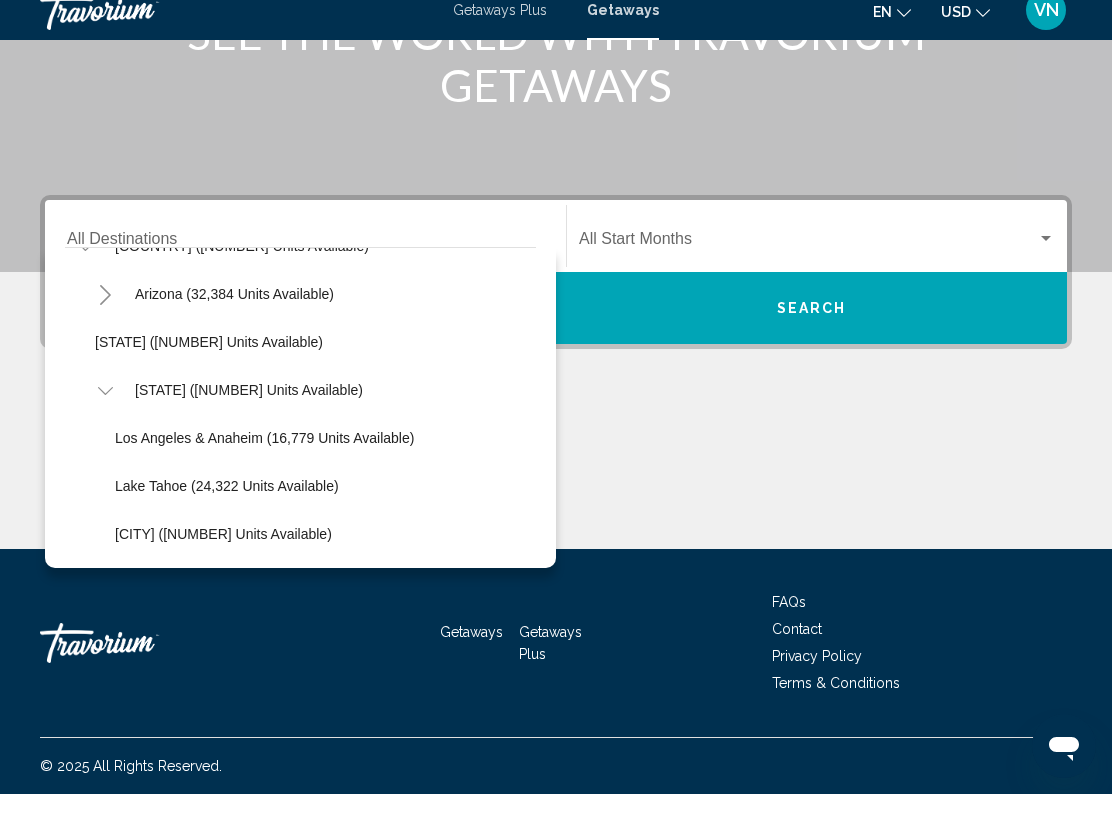 scroll, scrollTop: 94, scrollLeft: 0, axis: vertical 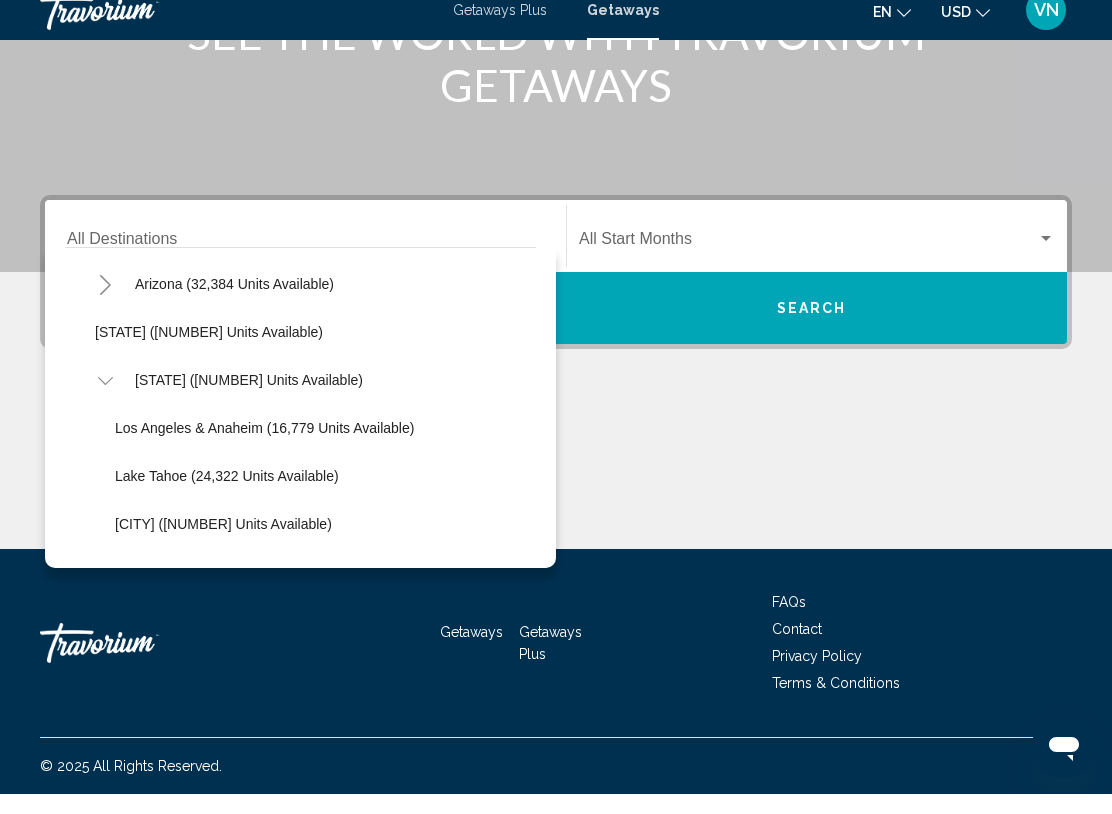 click at bounding box center (105, 401) 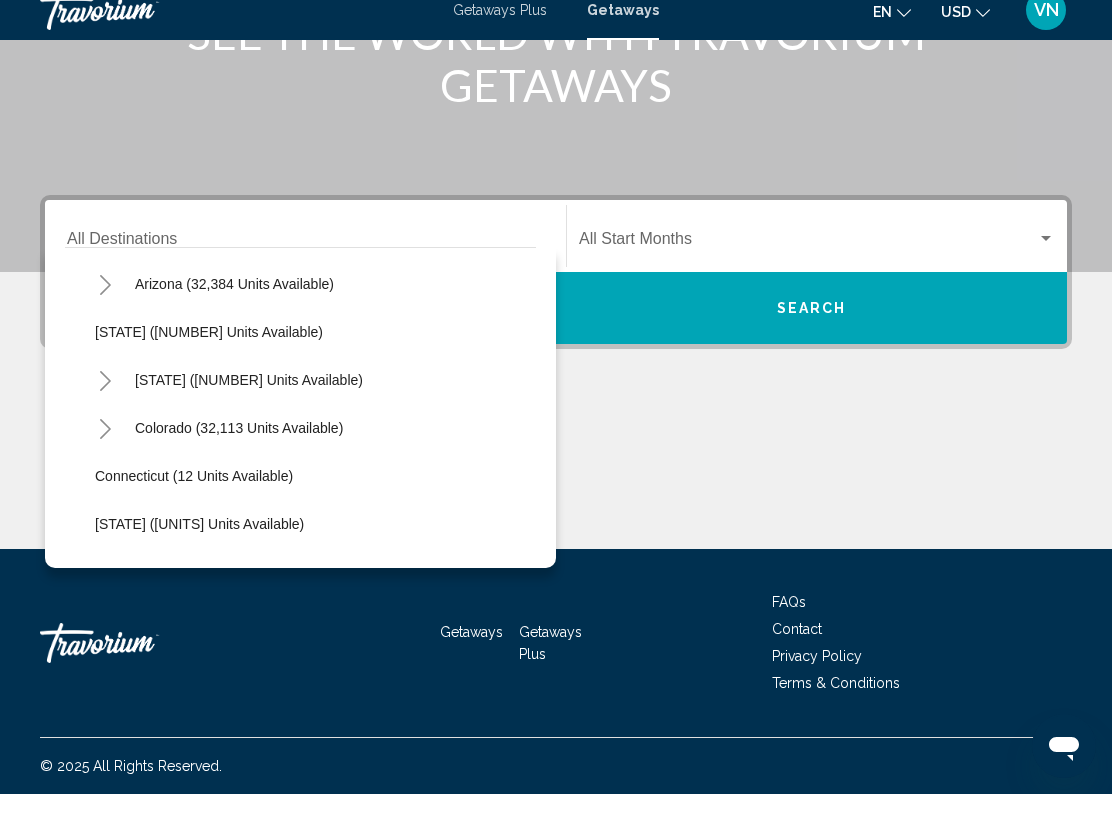 click on "[STATE] ([NUMBER] units available)" at bounding box center [234, 304] 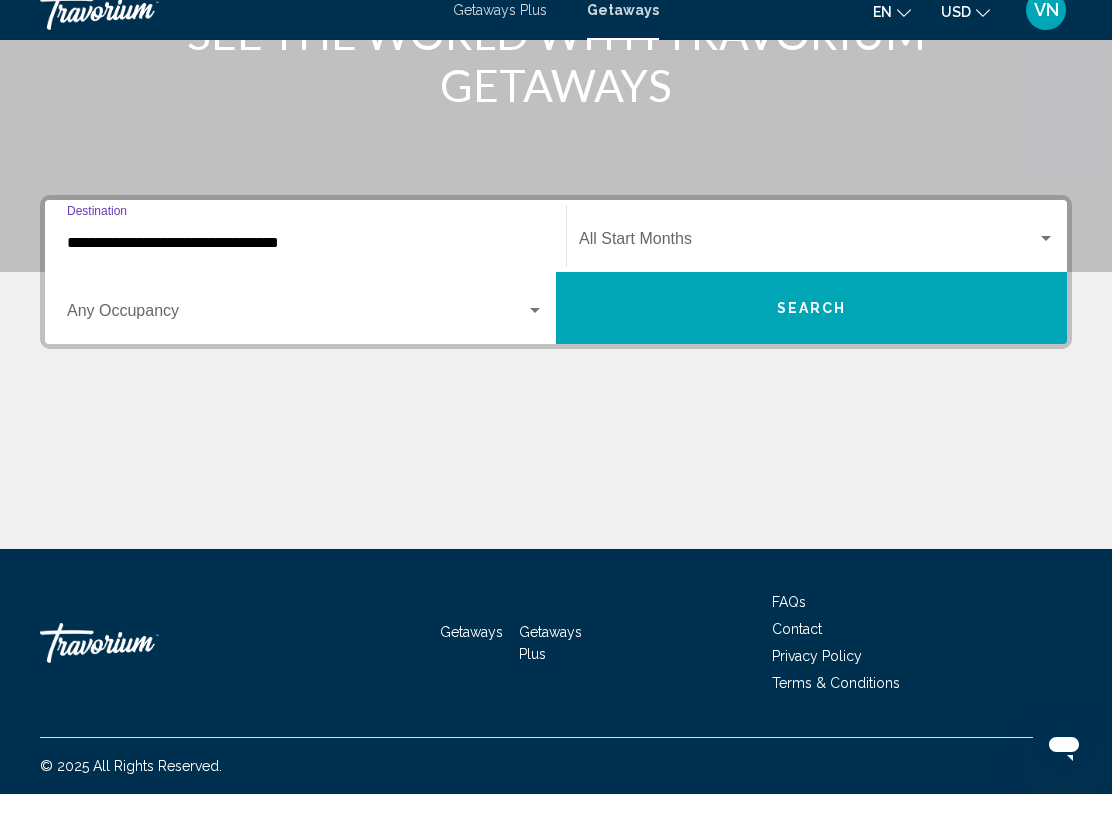 click at bounding box center (808, 263) 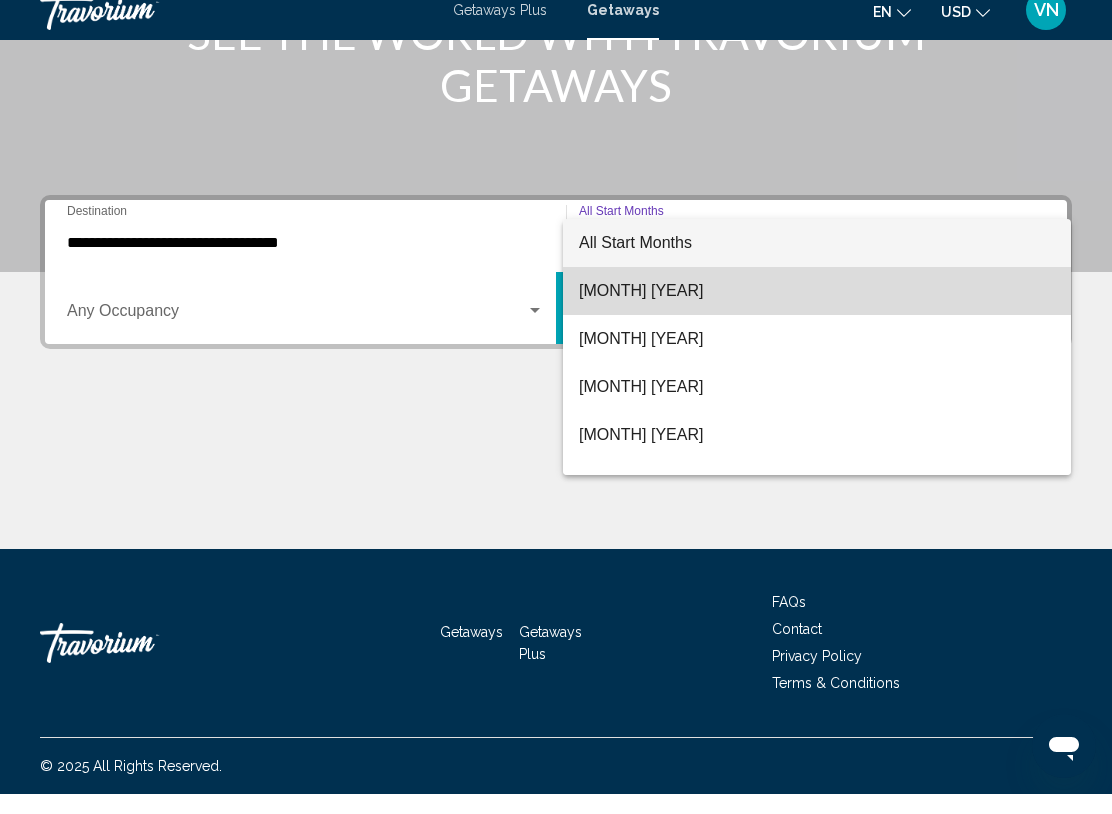 click on "[MONTH] [YEAR]" at bounding box center (817, 311) 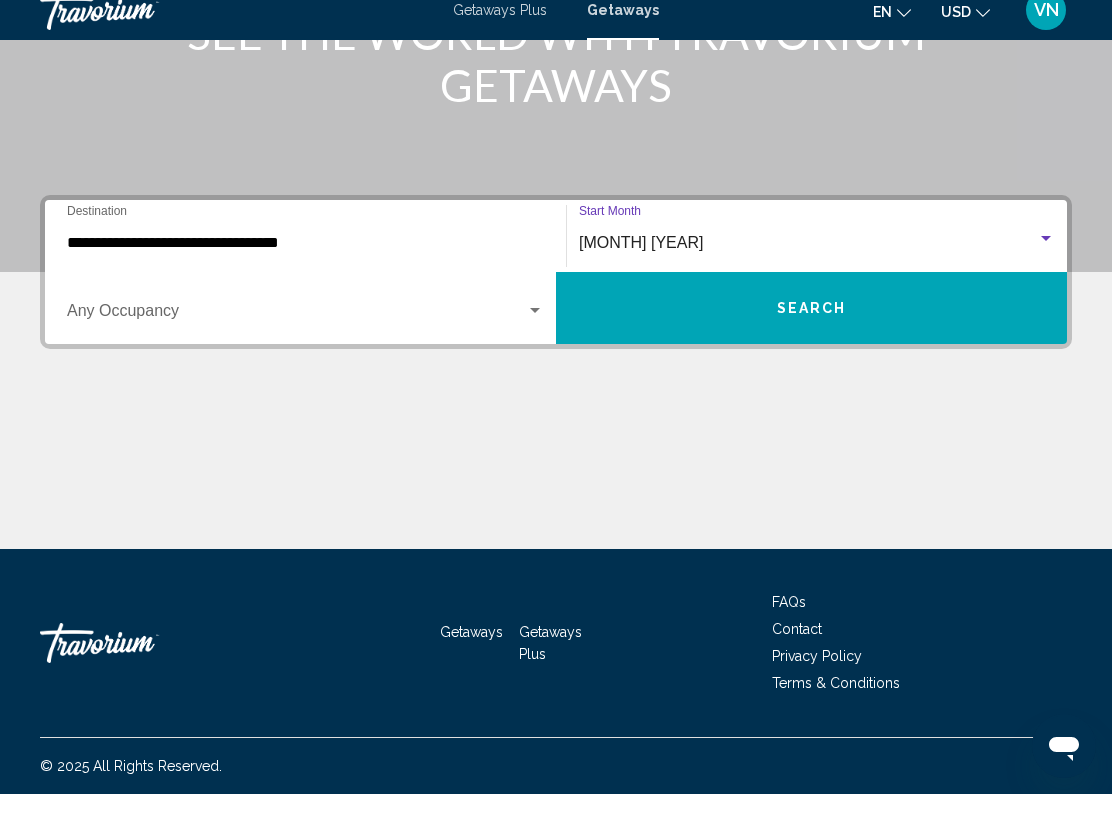 click on "Search" at bounding box center [811, 328] 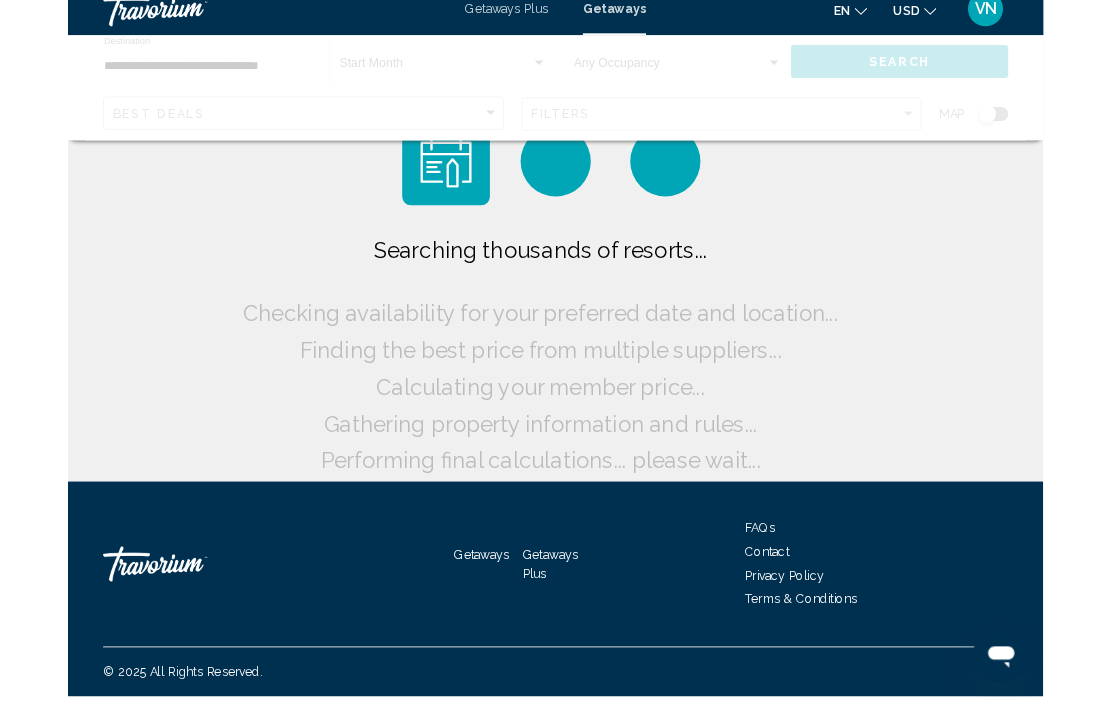 scroll, scrollTop: 0, scrollLeft: 0, axis: both 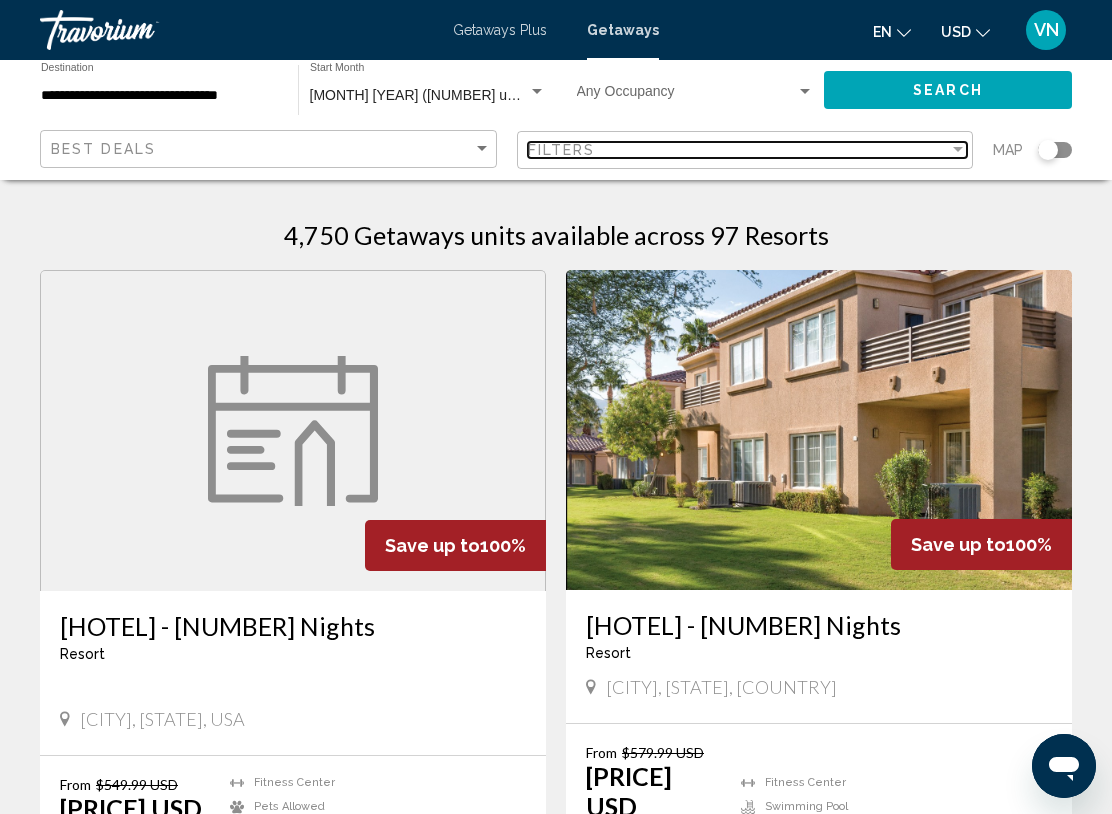 click at bounding box center (958, 150) 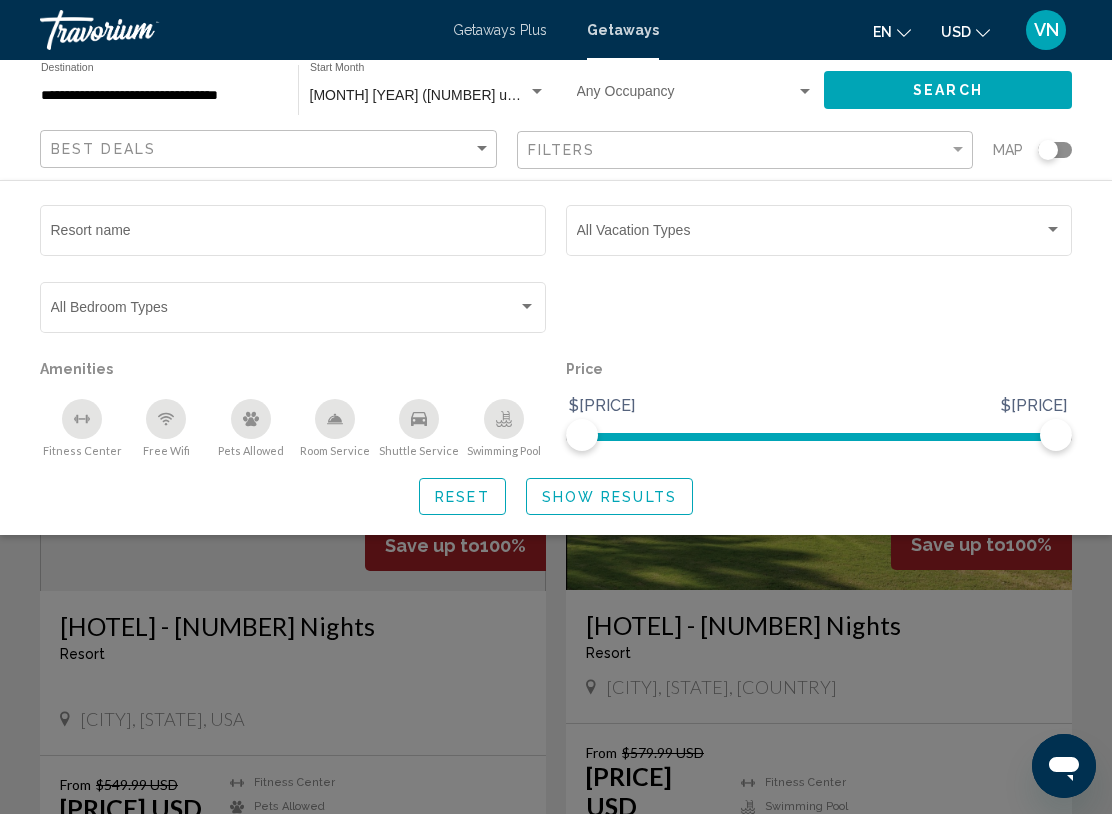 click on "Resort name" at bounding box center [293, 234] 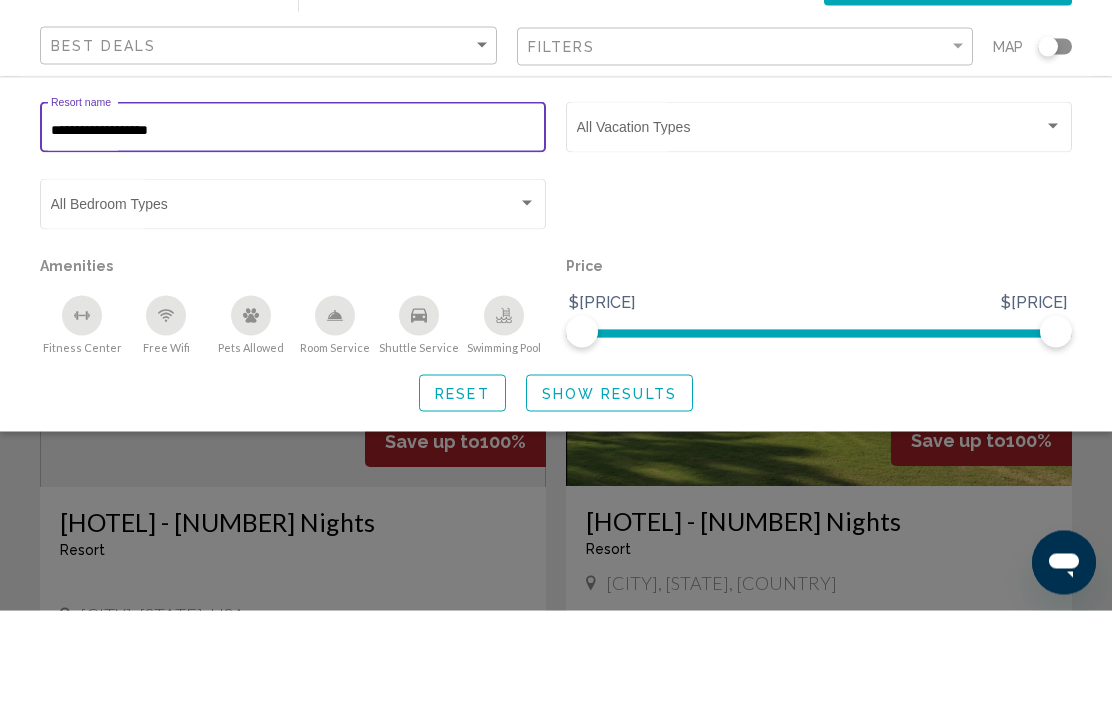 type on "**********" 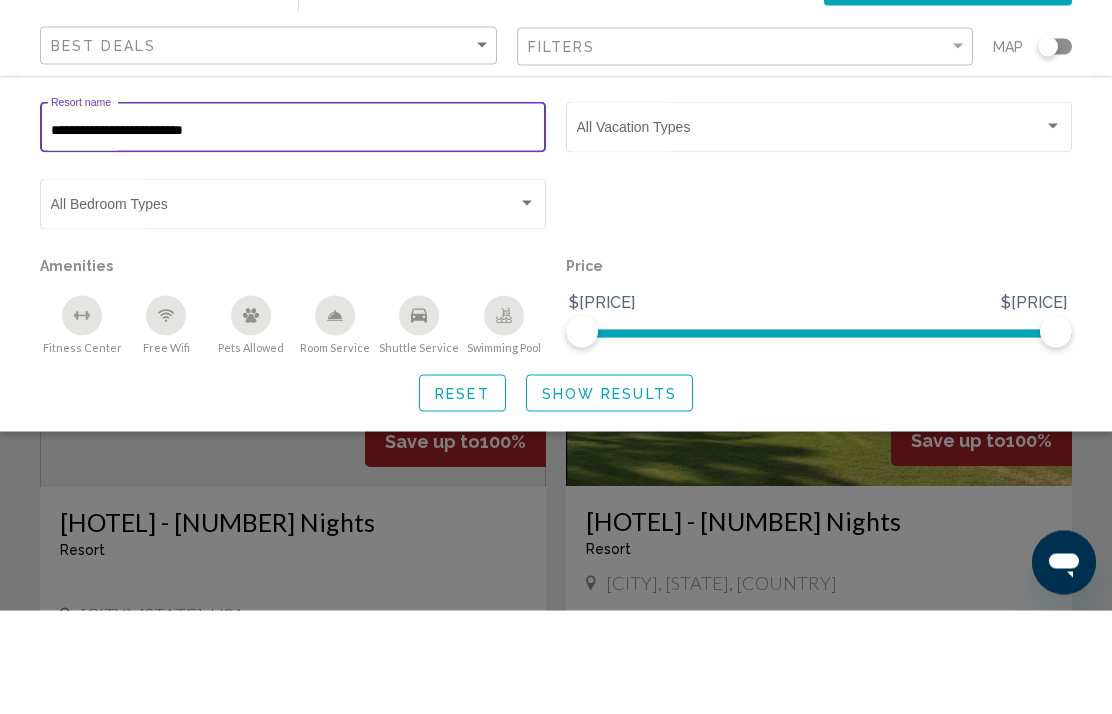scroll, scrollTop: 104, scrollLeft: 0, axis: vertical 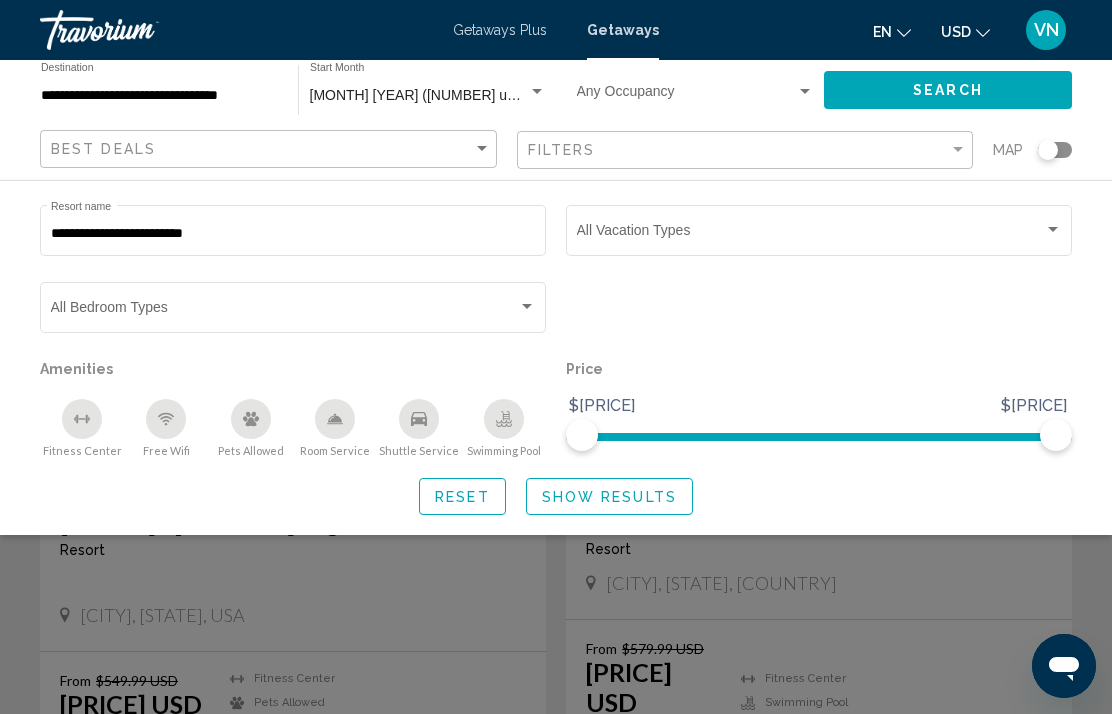 click on "Show Results" at bounding box center [609, 497] 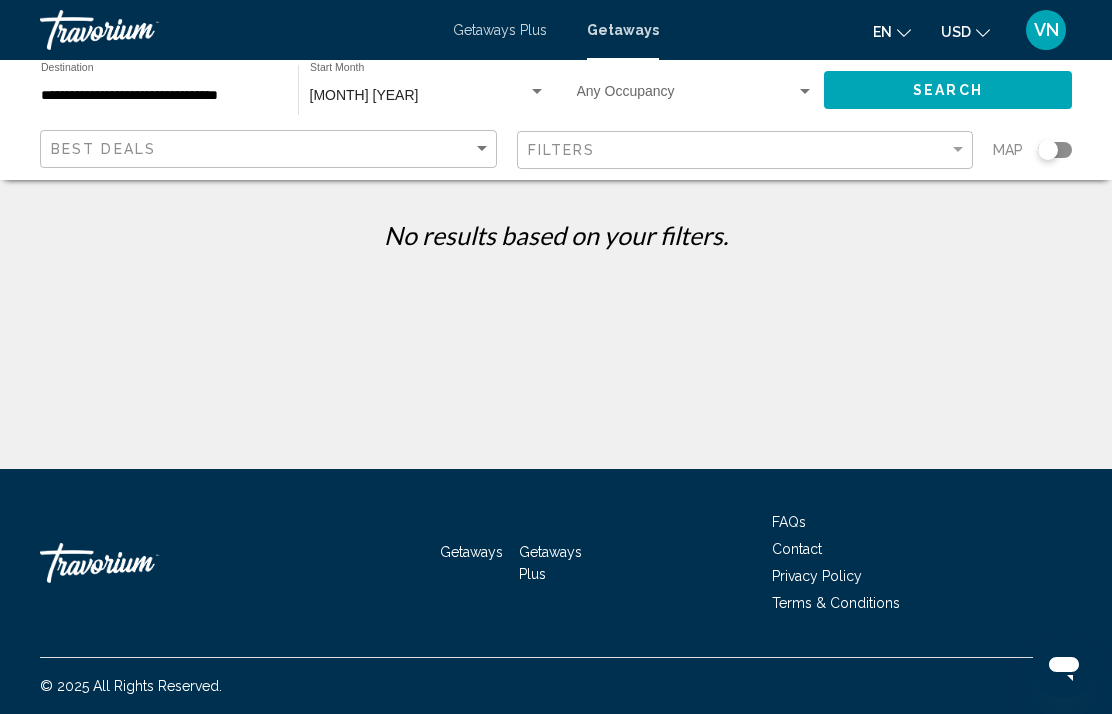 scroll, scrollTop: 0, scrollLeft: 0, axis: both 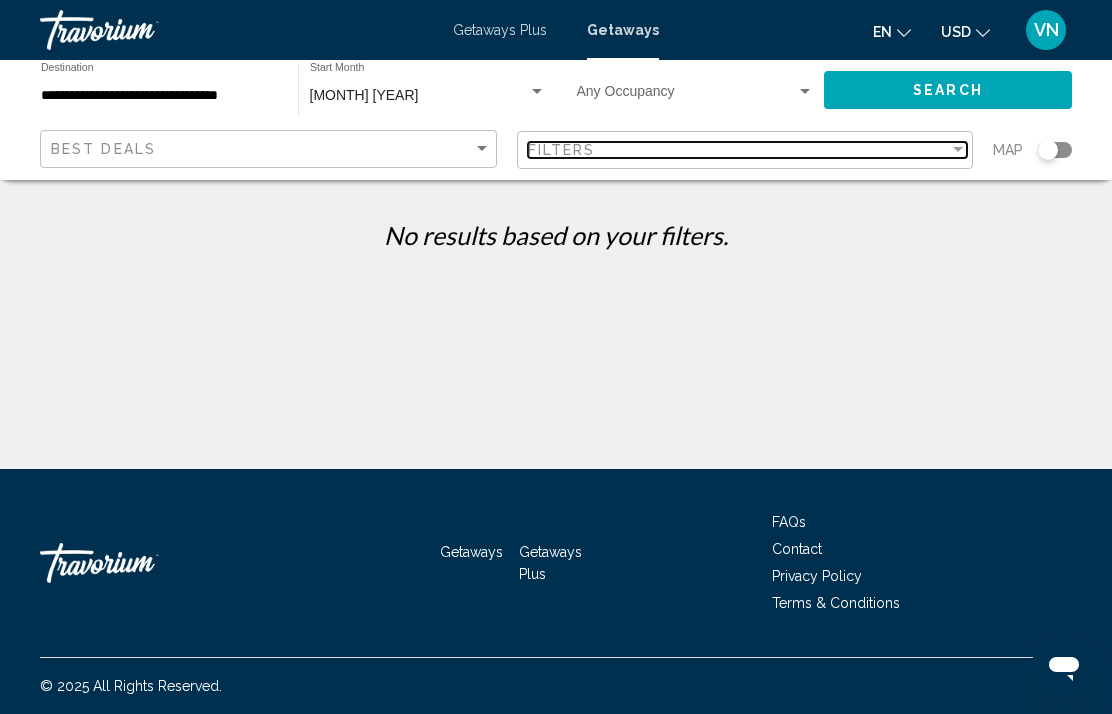 click at bounding box center (958, 150) 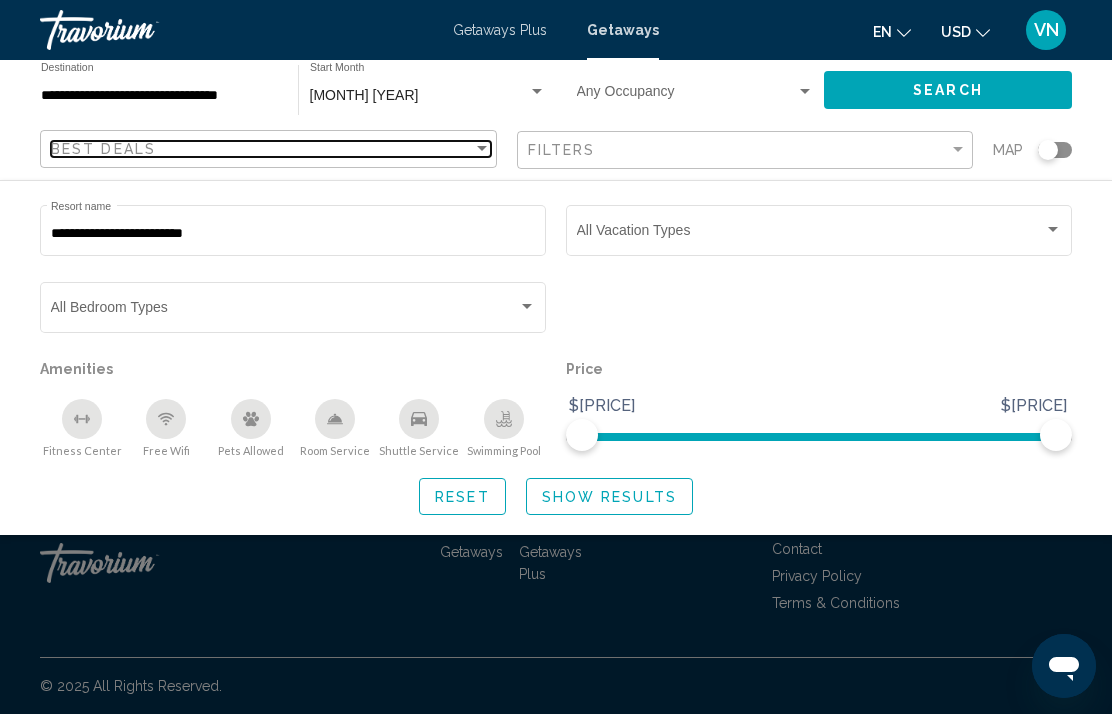click at bounding box center [482, 149] 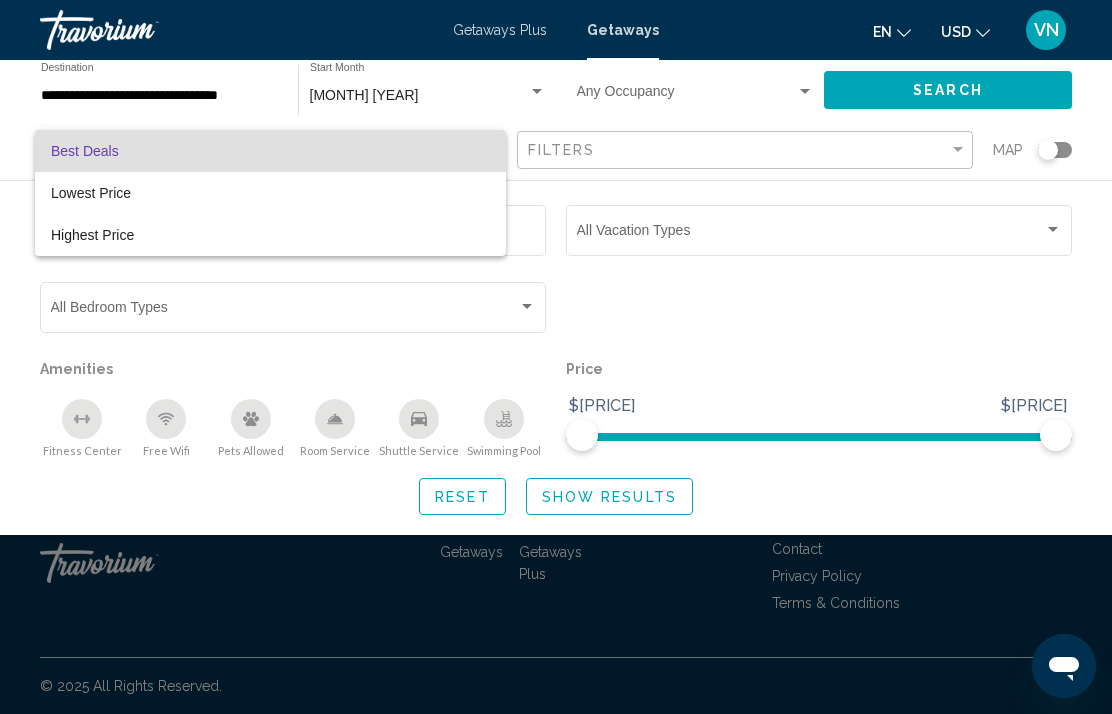 click at bounding box center (556, 357) 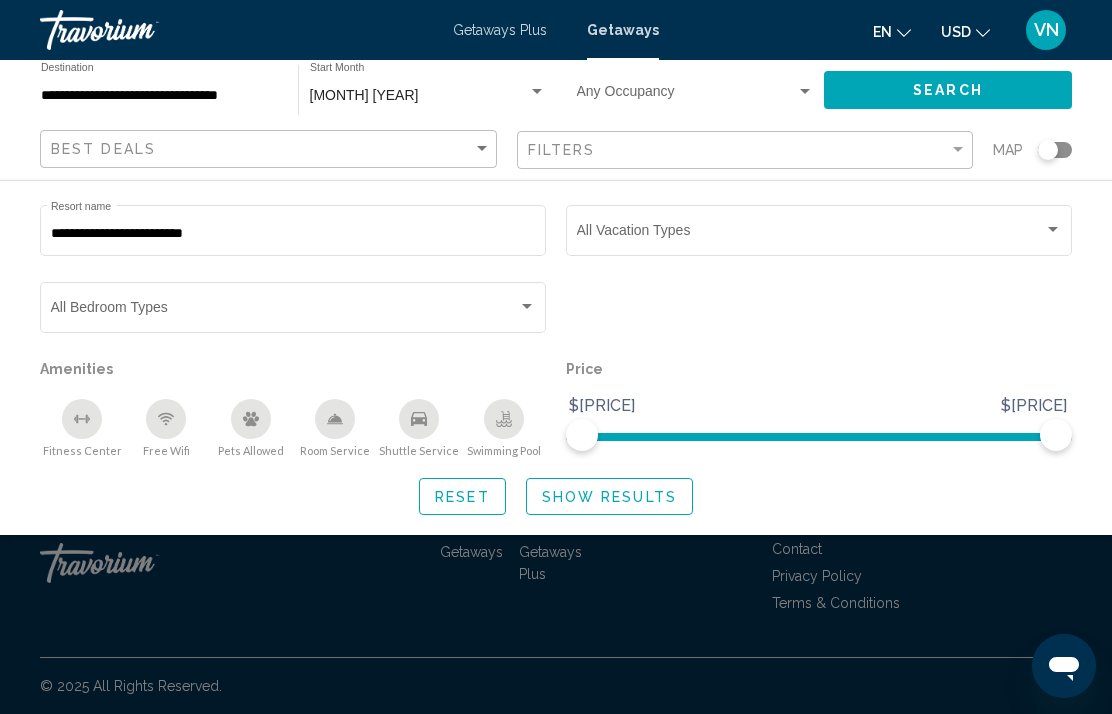 click on "[MONTH] [YEAR]" at bounding box center (419, 96) 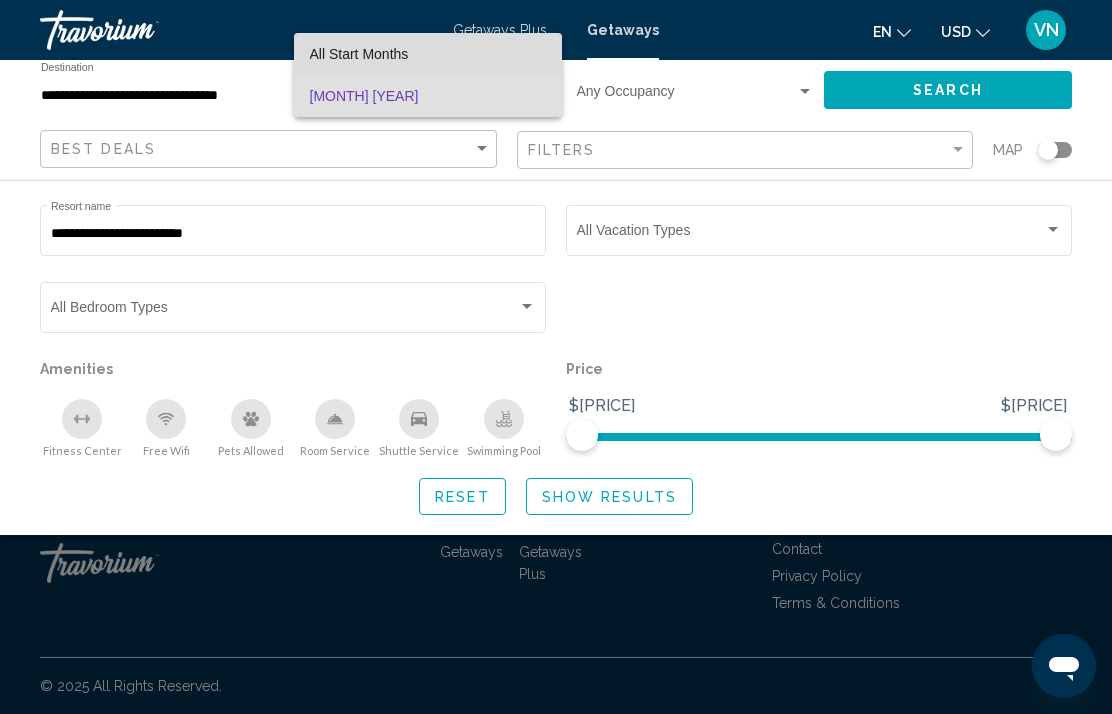 click on "All Start Months" at bounding box center (428, 54) 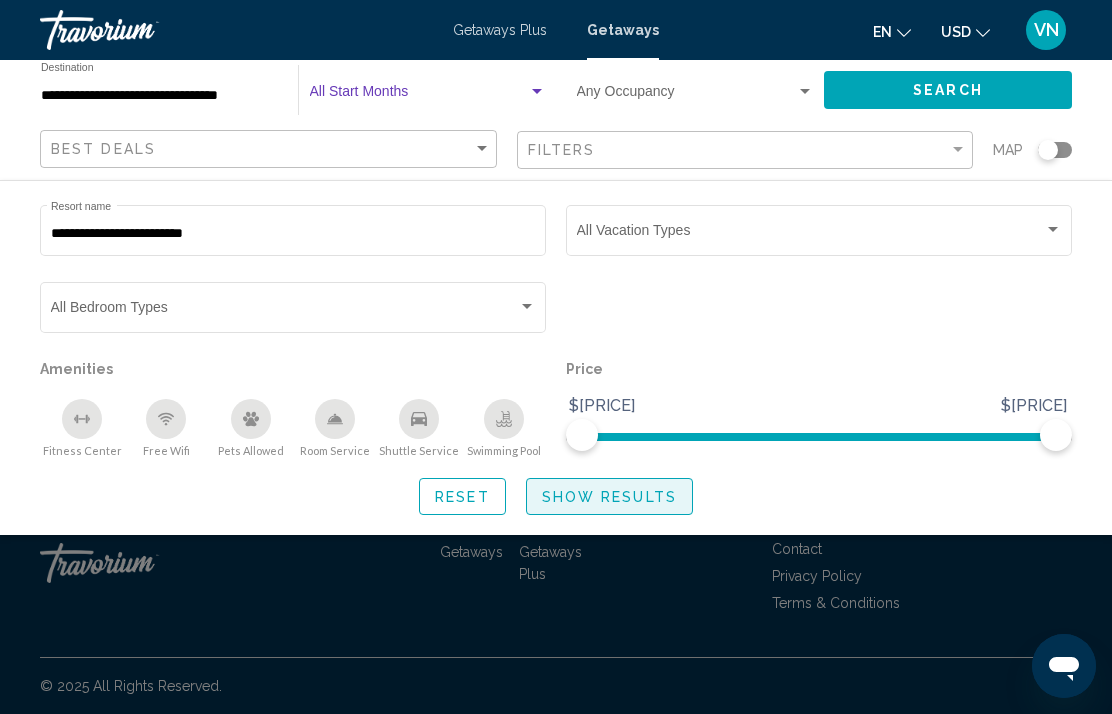 click on "Show Results" at bounding box center (609, 497) 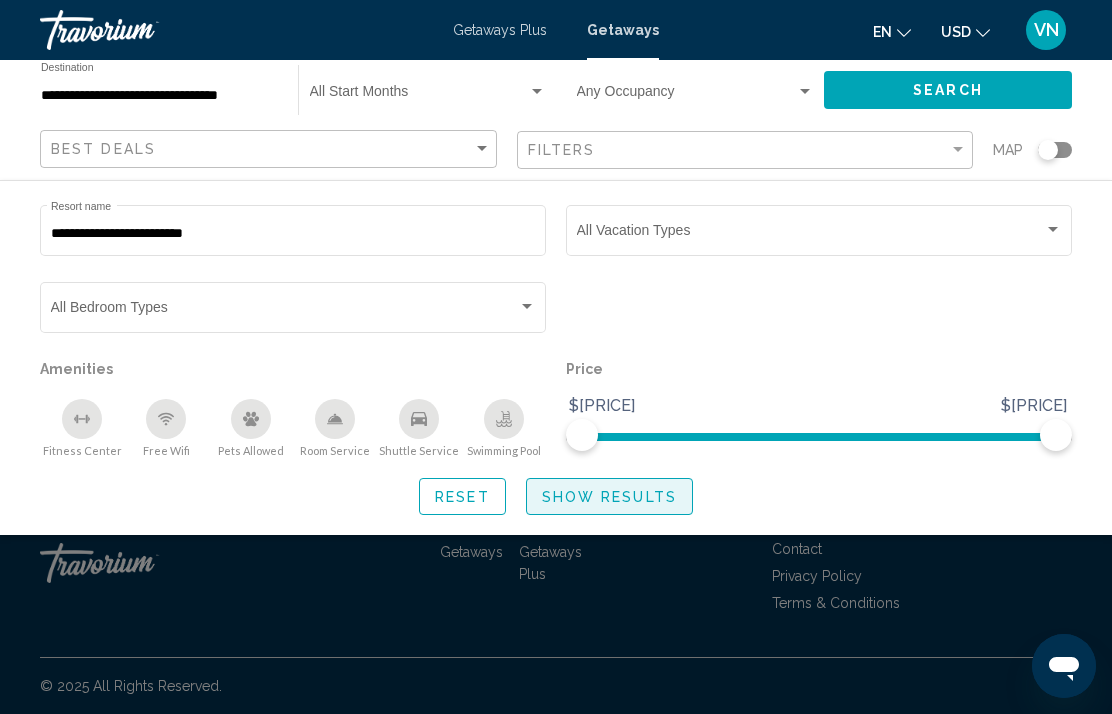 click on "Show Results" at bounding box center [609, 497] 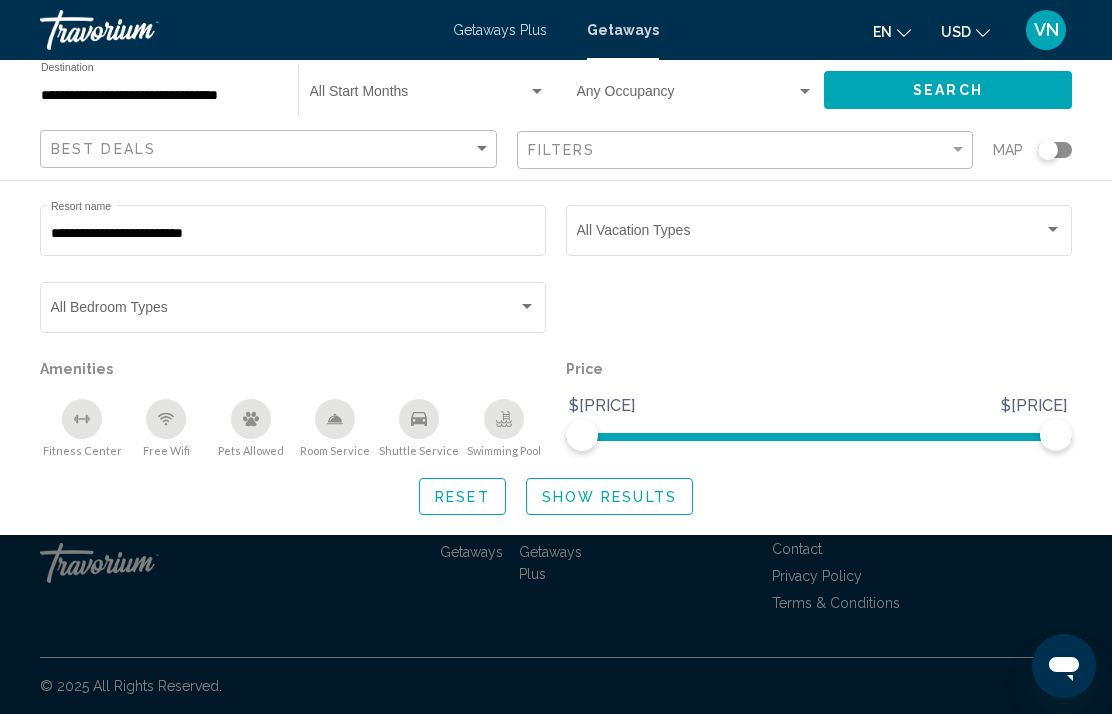 click on "**********" at bounding box center (556, 358) 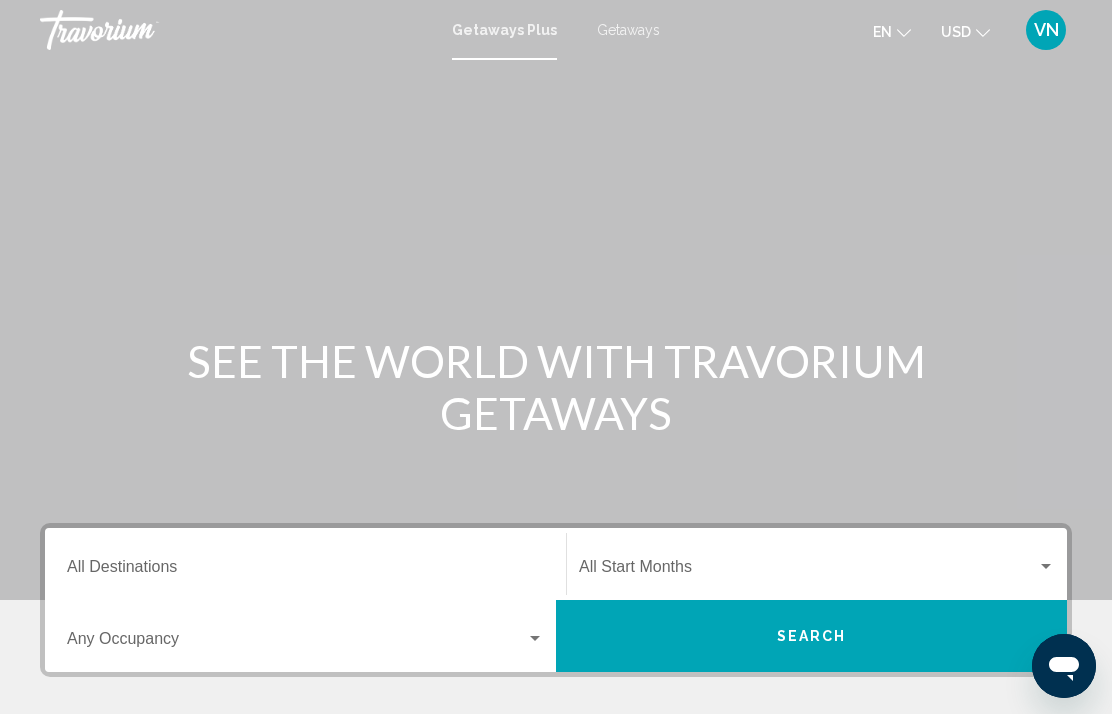 click on "Destination All Destinations" at bounding box center (305, 571) 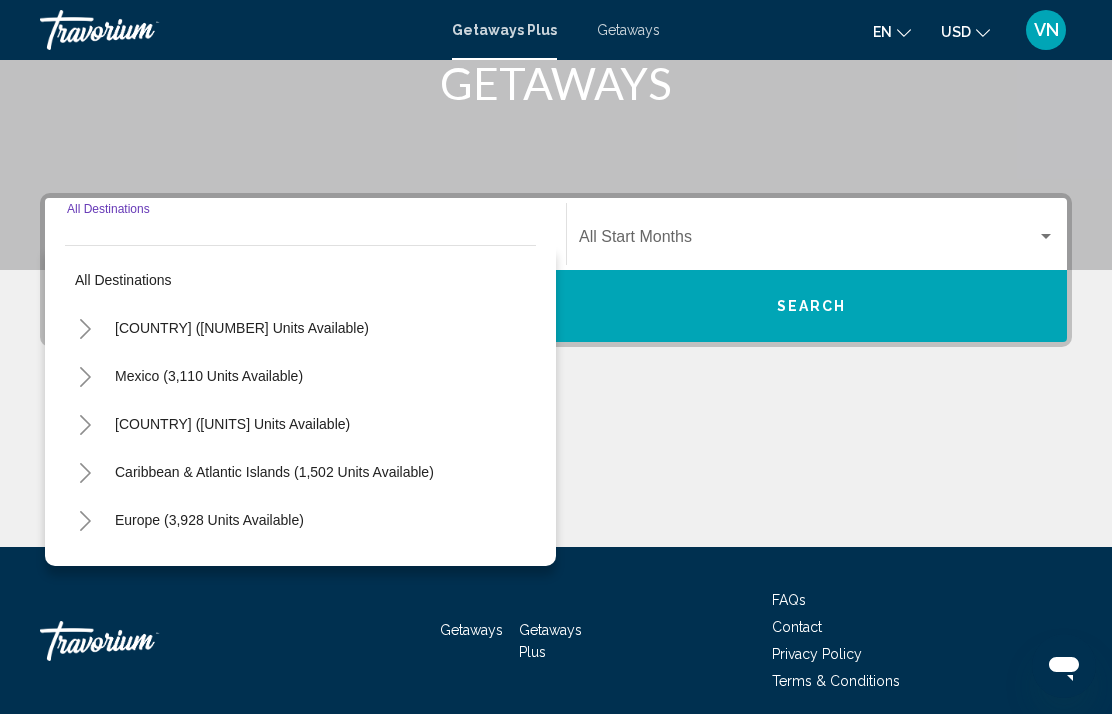 scroll, scrollTop: 408, scrollLeft: 0, axis: vertical 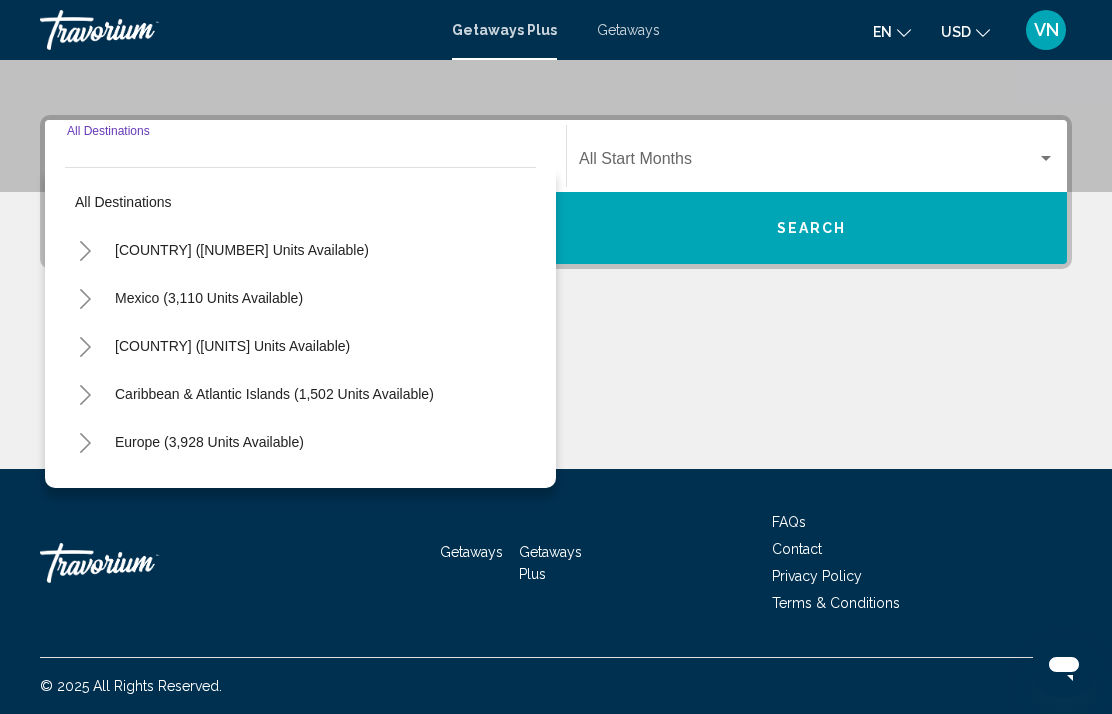 click on "[COUNTRY] ([NUMBER] units available)" at bounding box center [242, 250] 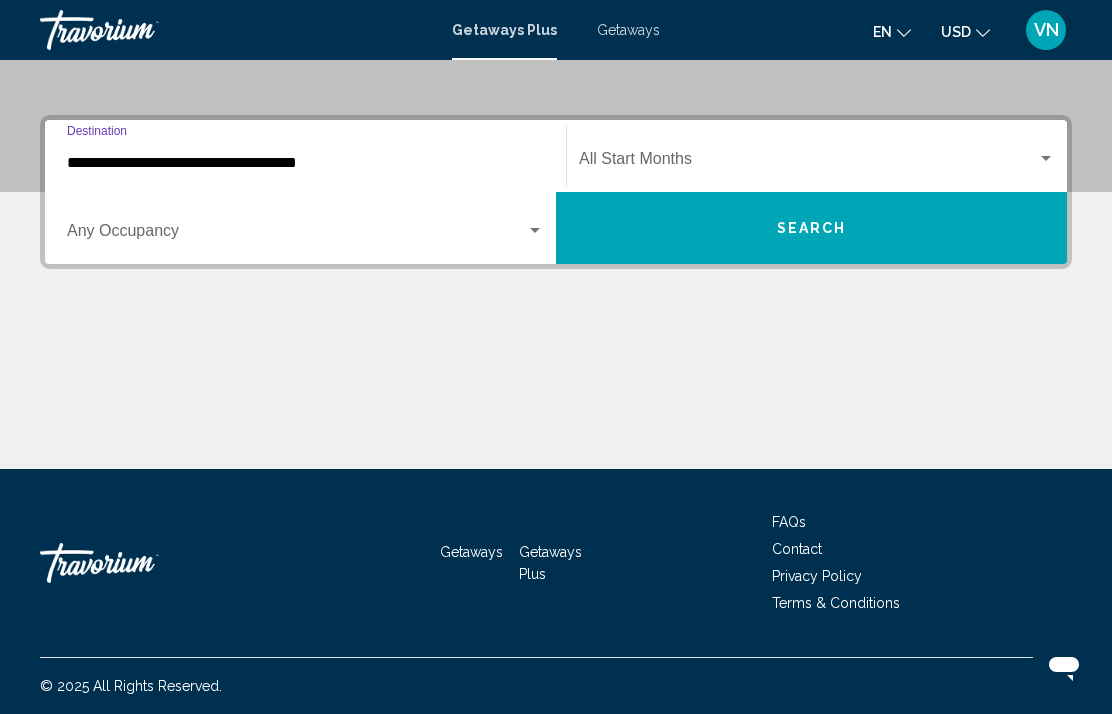 click on "**********" at bounding box center [305, 163] 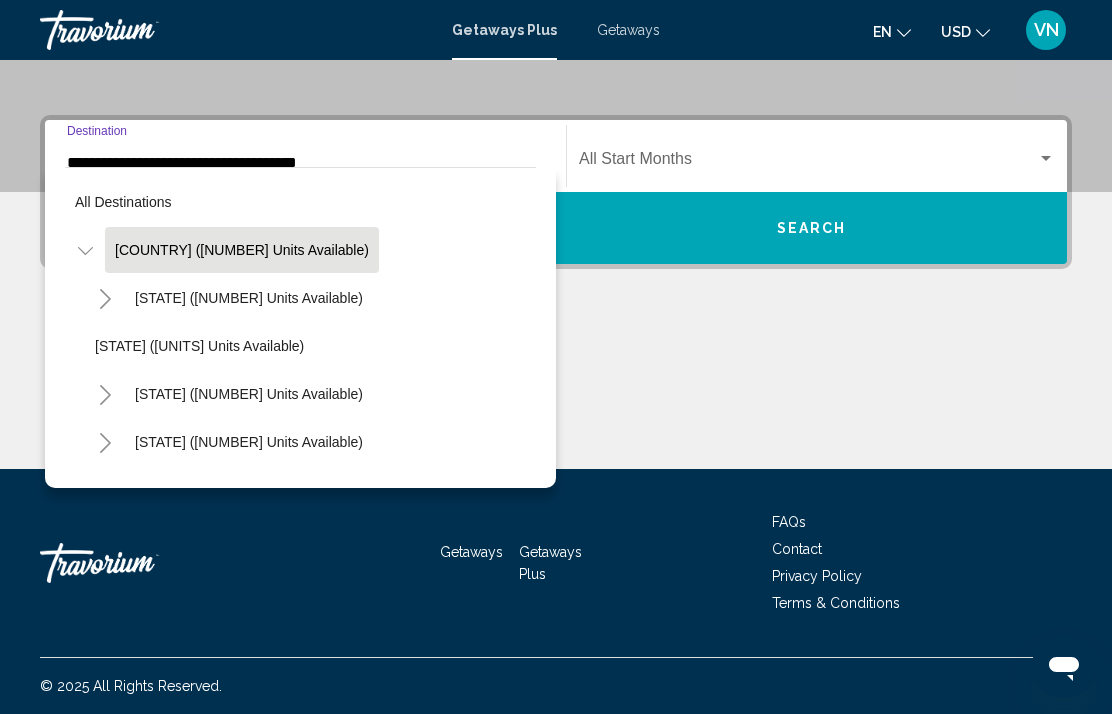 scroll, scrollTop: 301, scrollLeft: 0, axis: vertical 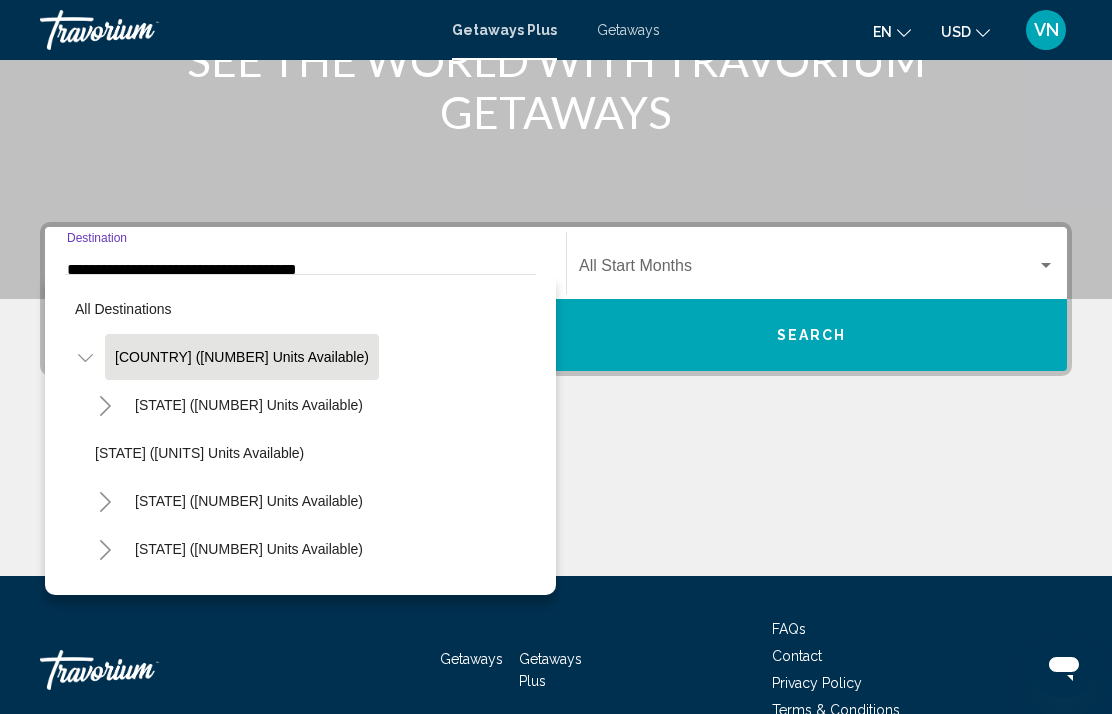 click on "[STATE] ([NUMBER] units available)" at bounding box center (249, 405) 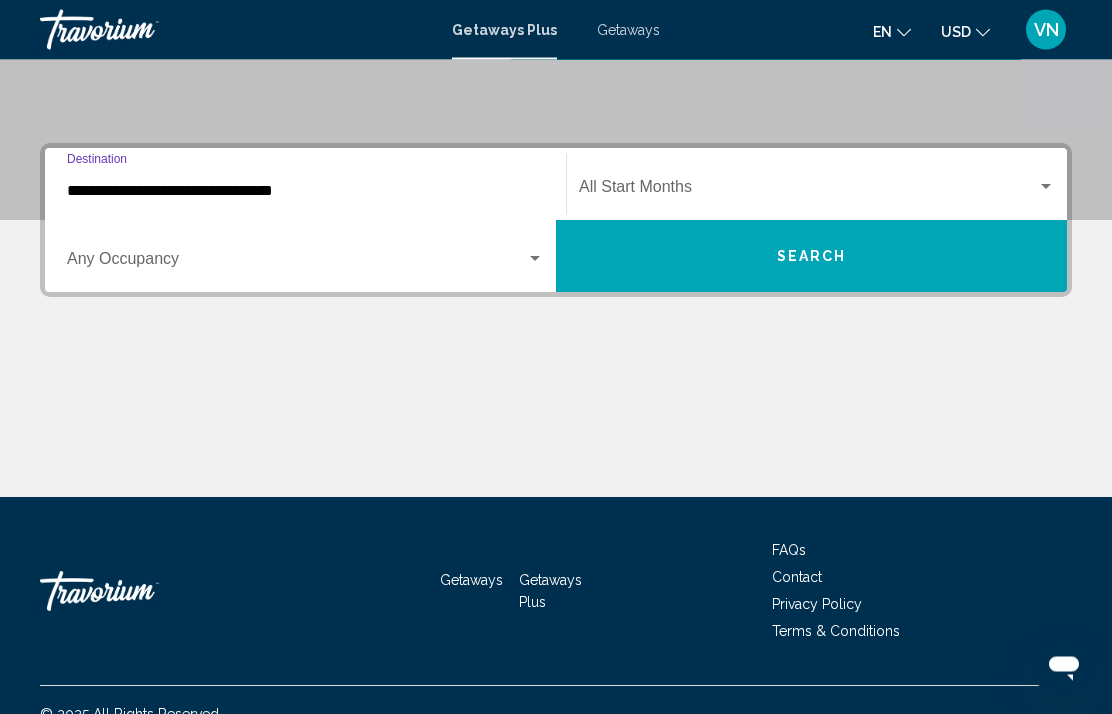 scroll, scrollTop: 407, scrollLeft: 0, axis: vertical 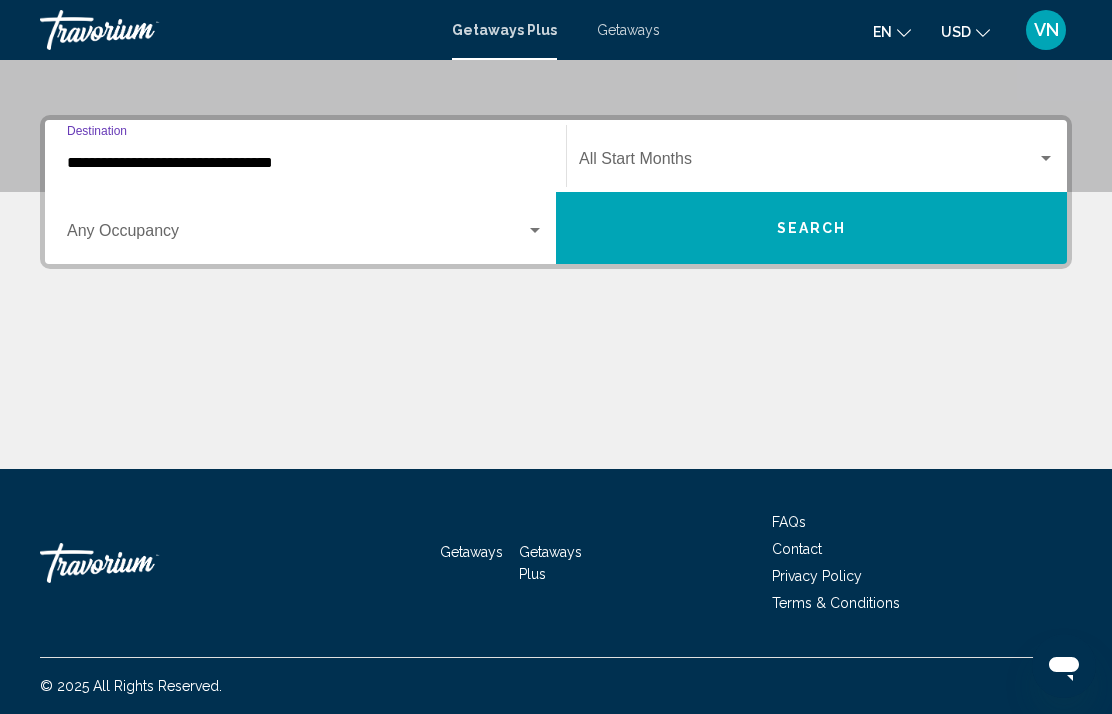 click on "Search" at bounding box center [811, 228] 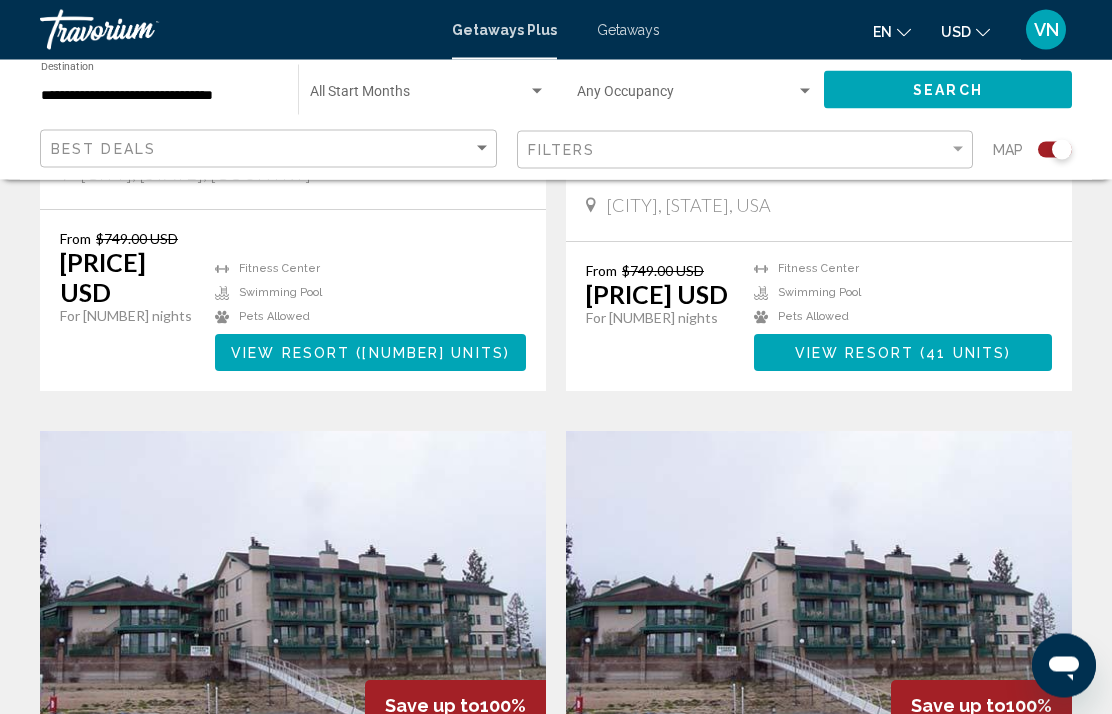 scroll, scrollTop: 2494, scrollLeft: 0, axis: vertical 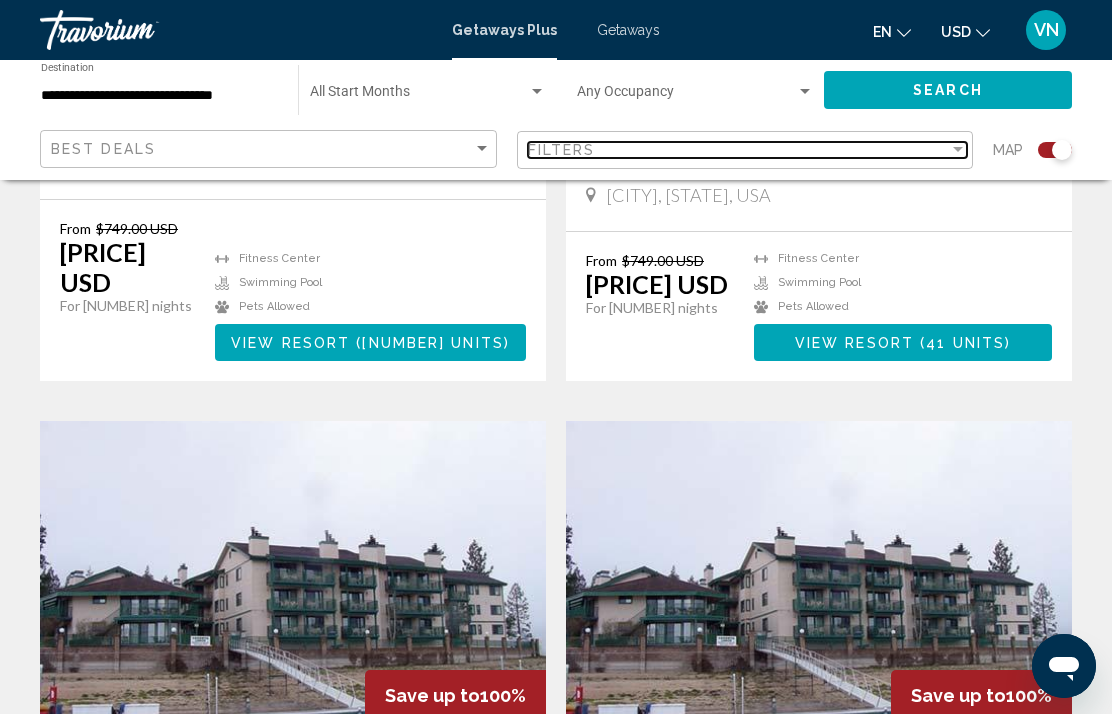 click at bounding box center [958, 150] 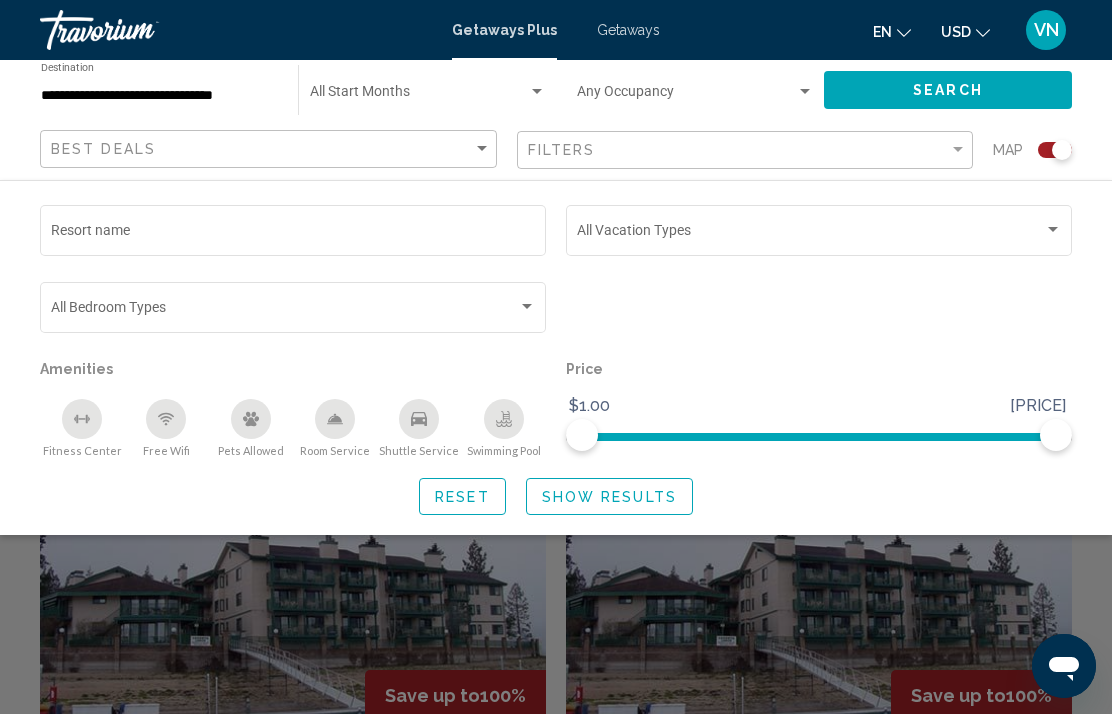 click on "Resort name" at bounding box center [293, 234] 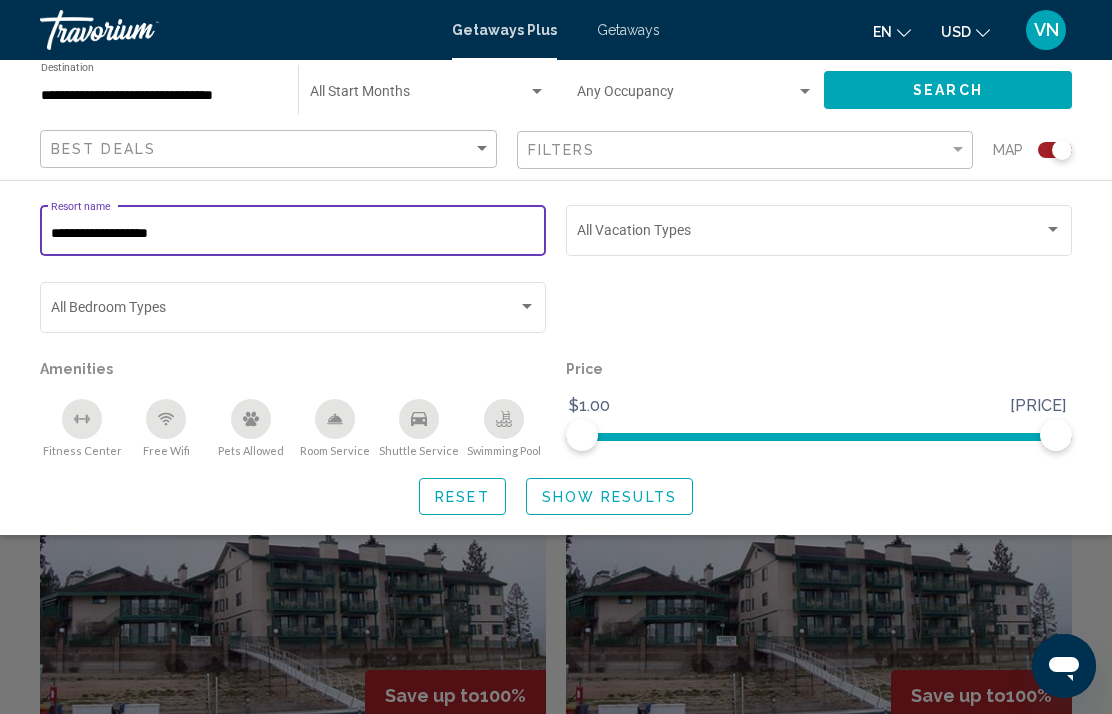 type on "**********" 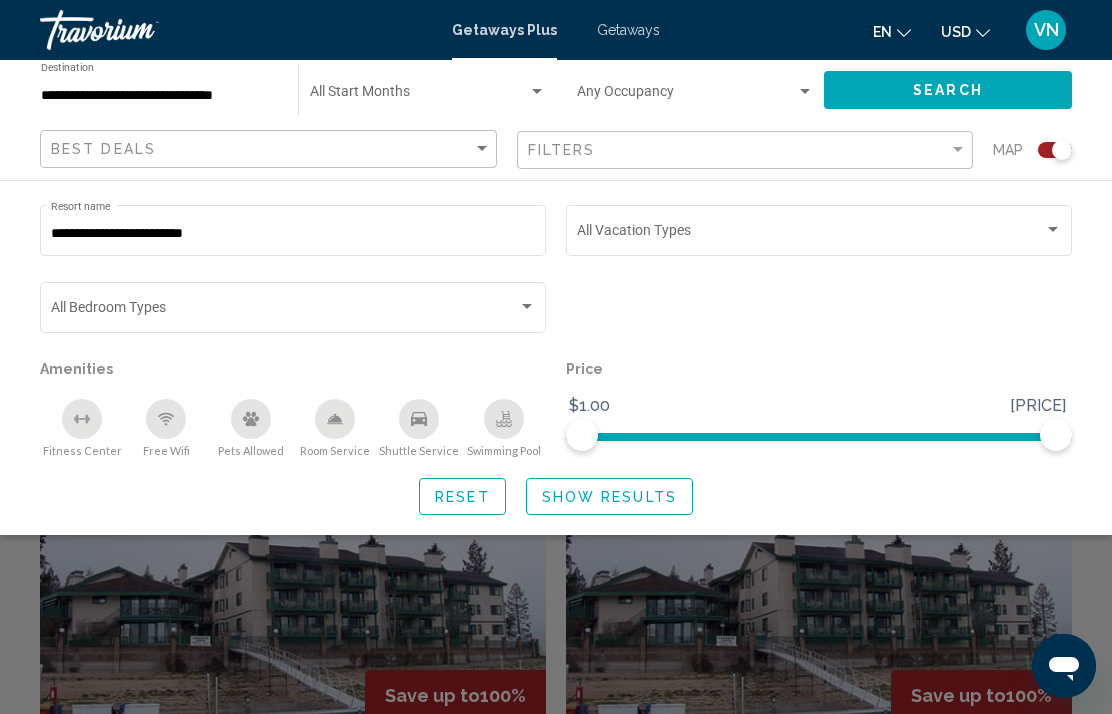 click on "Show Results" at bounding box center [609, 497] 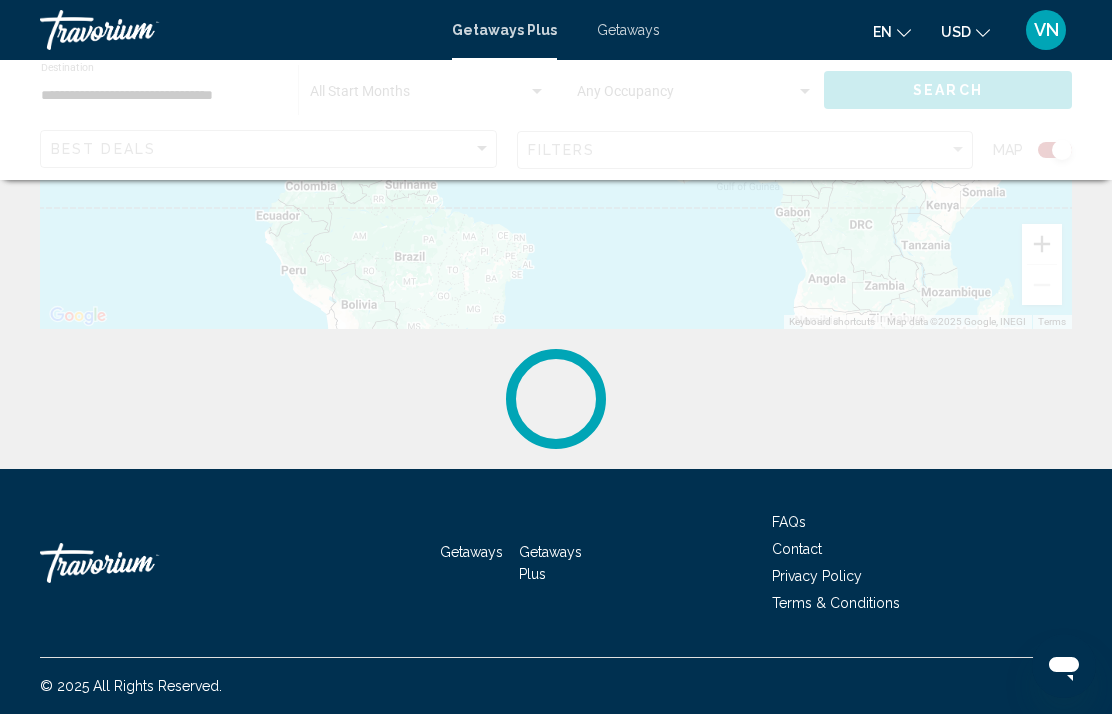 scroll, scrollTop: 0, scrollLeft: 0, axis: both 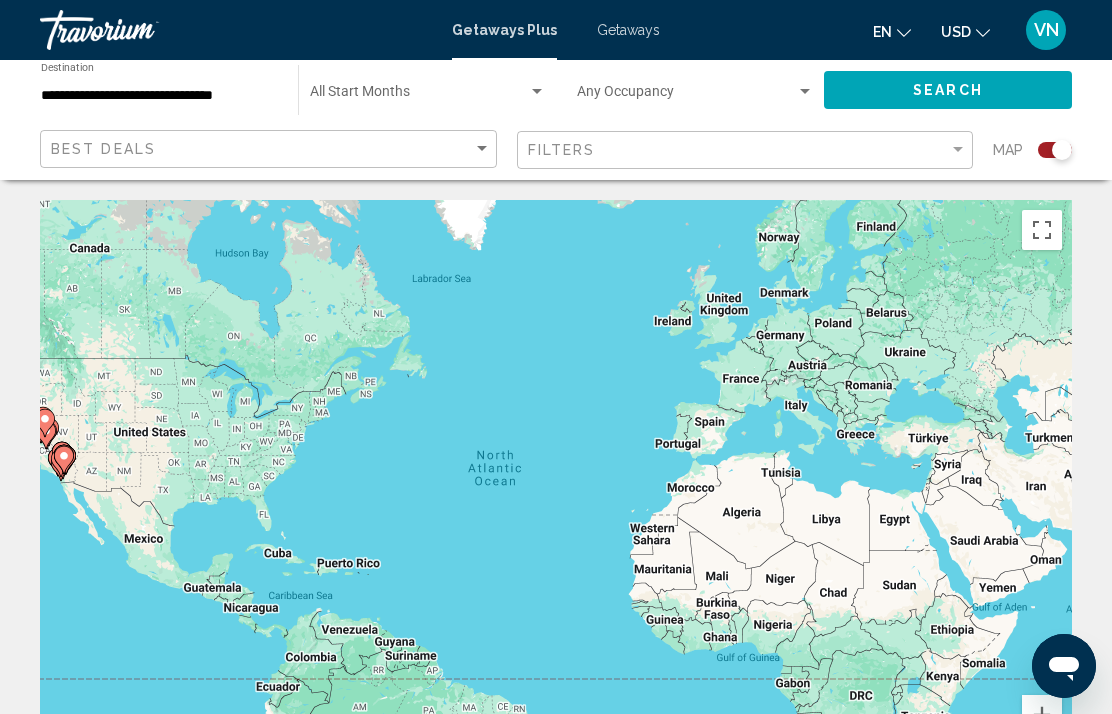 click on "Getaways" at bounding box center [628, 30] 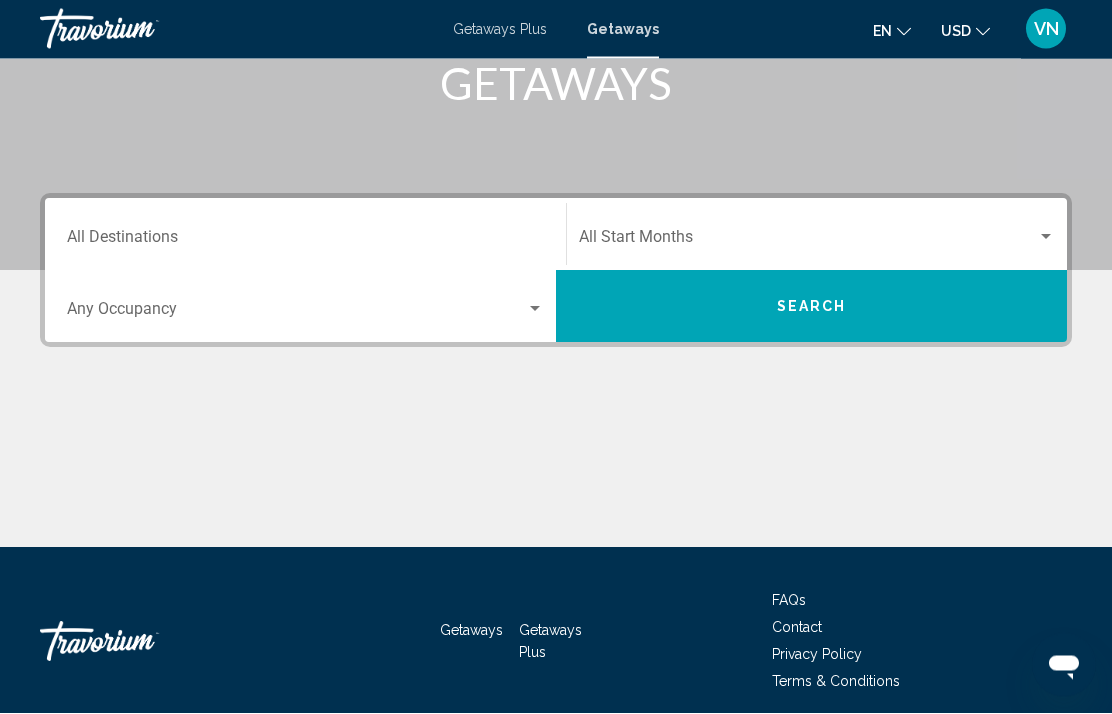 scroll, scrollTop: 328, scrollLeft: 0, axis: vertical 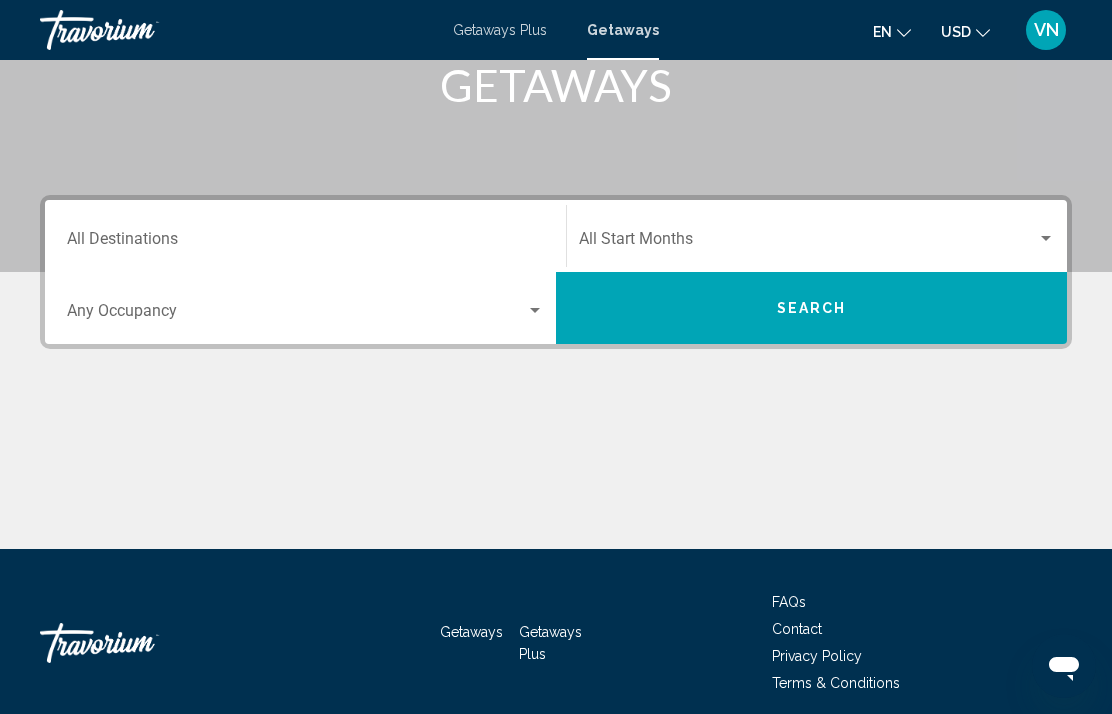 click on "Destination All Destinations" at bounding box center [305, 243] 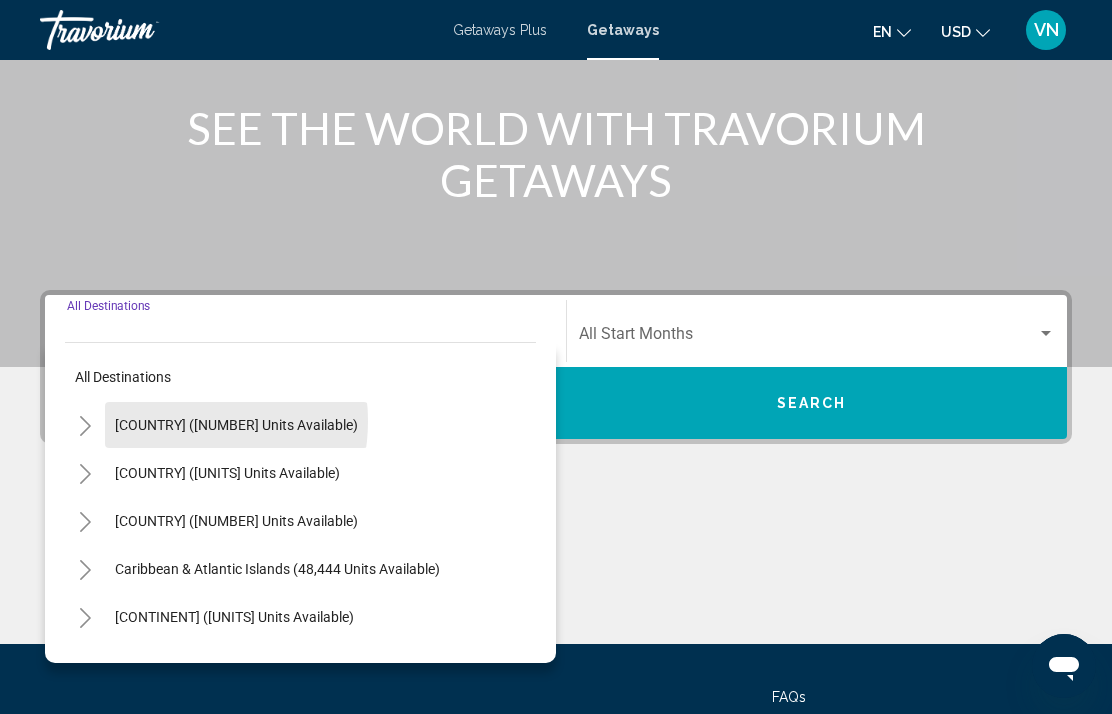 click on "[COUNTRY] ([NUMBER] units available)" at bounding box center (236, 425) 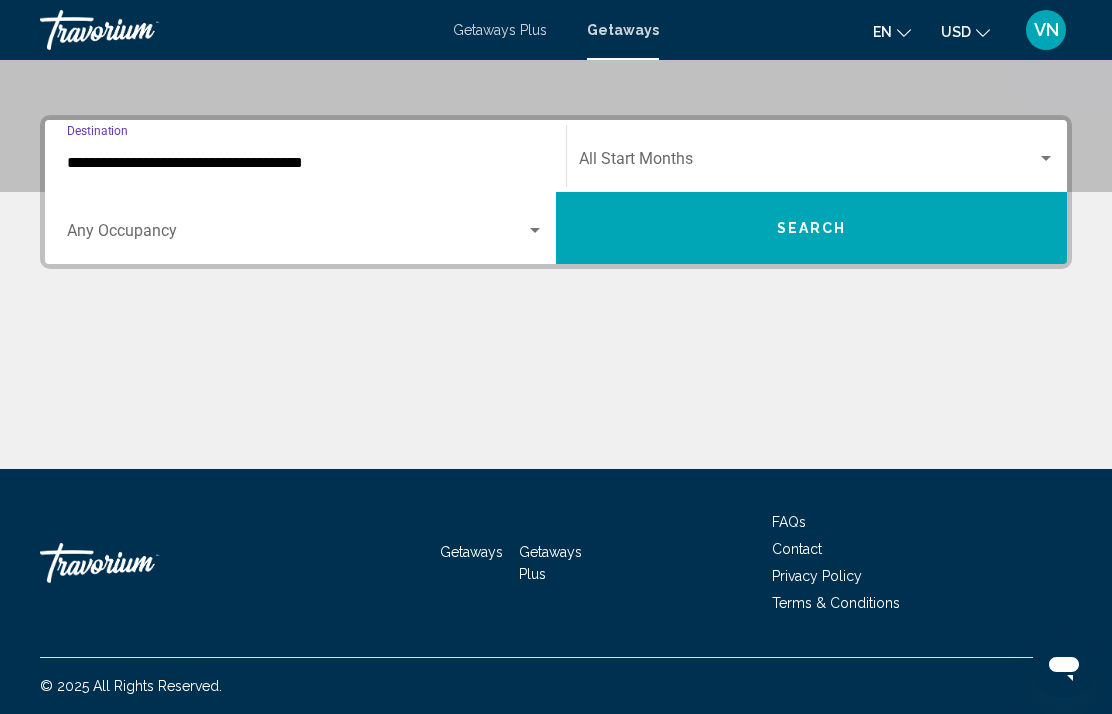 click on "**********" at bounding box center (305, 163) 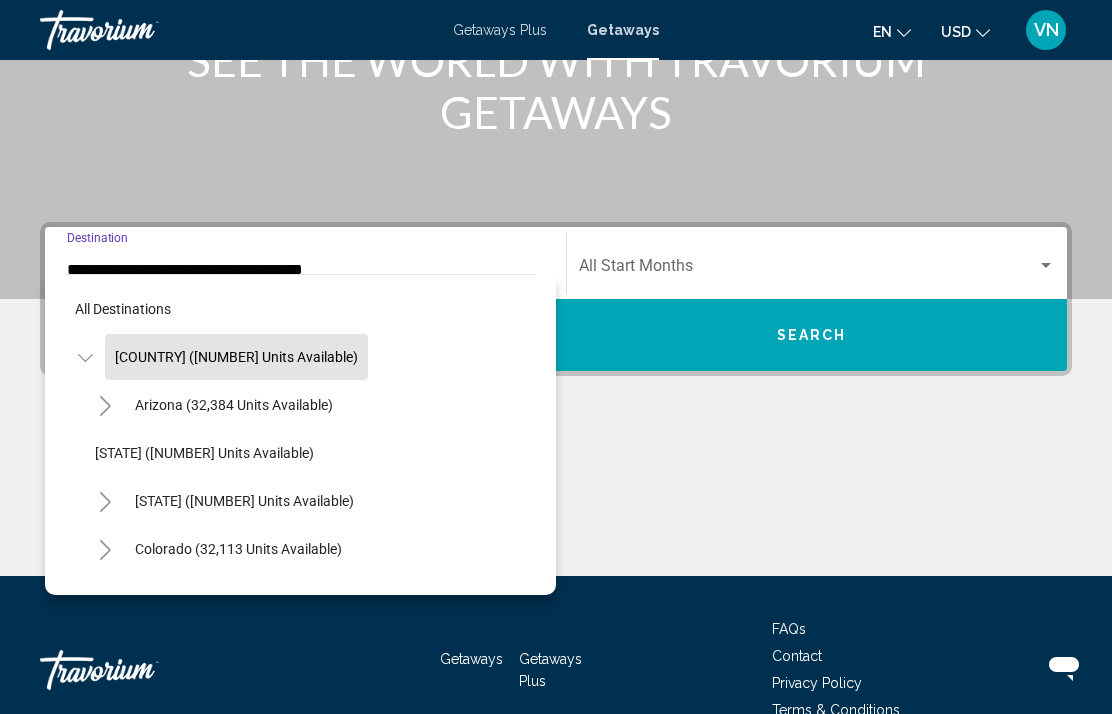 click on "[STATE] ([NUMBER] units available)" at bounding box center (234, 405) 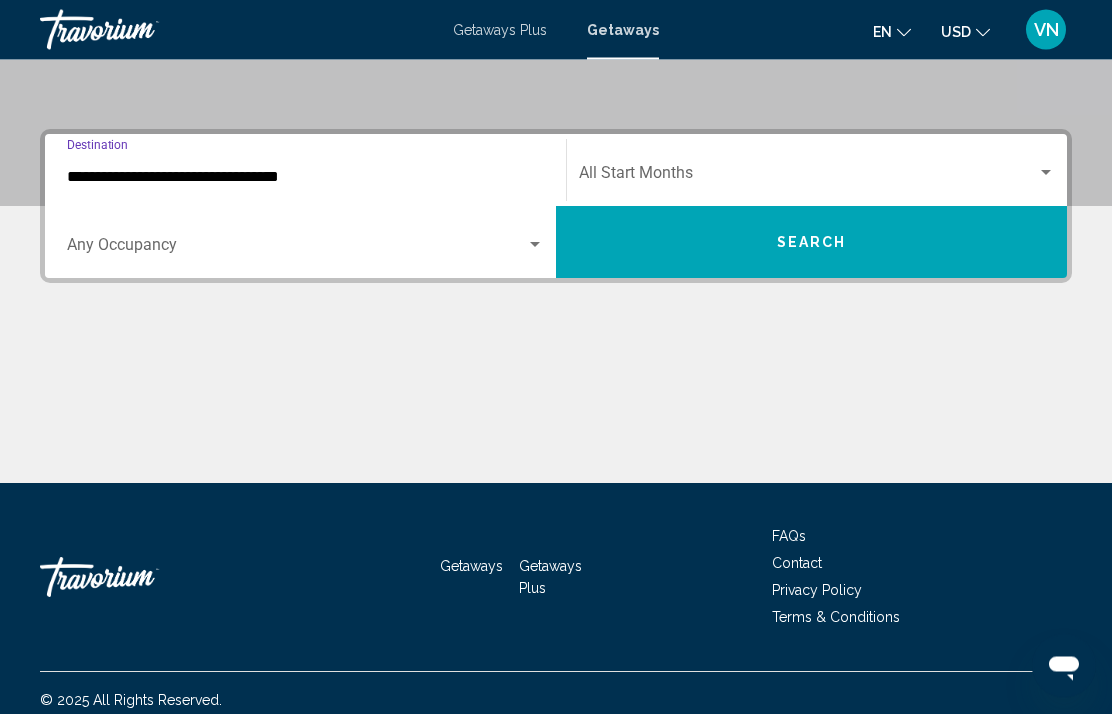 scroll, scrollTop: 407, scrollLeft: 0, axis: vertical 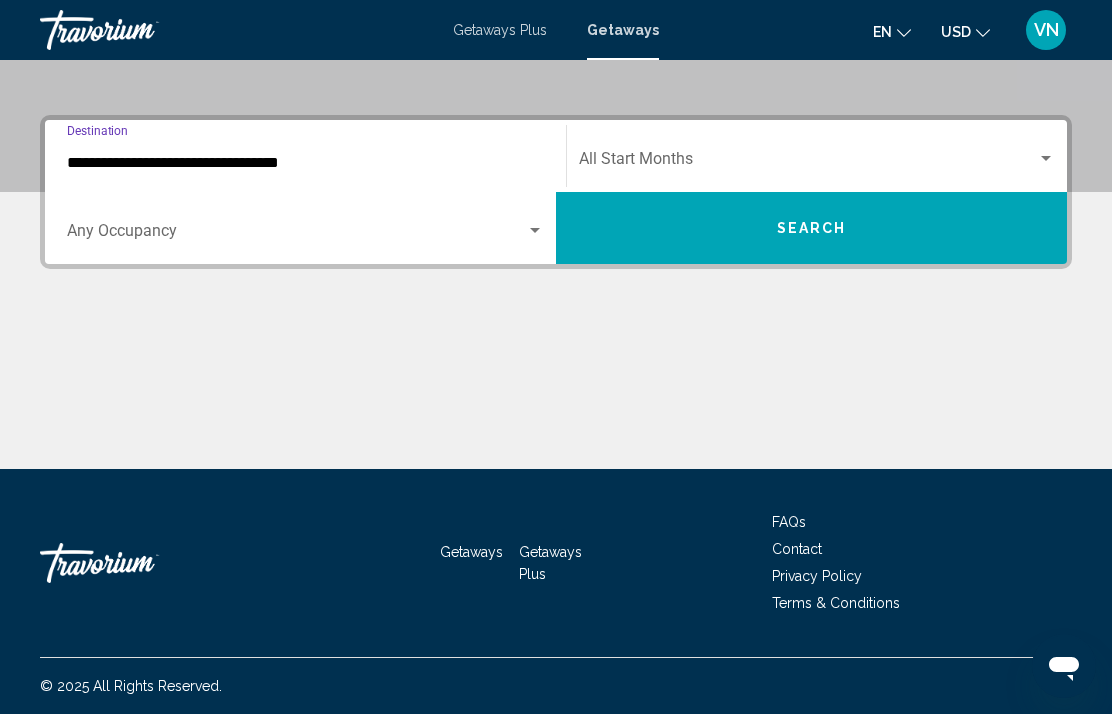 click on "Search" at bounding box center [811, 228] 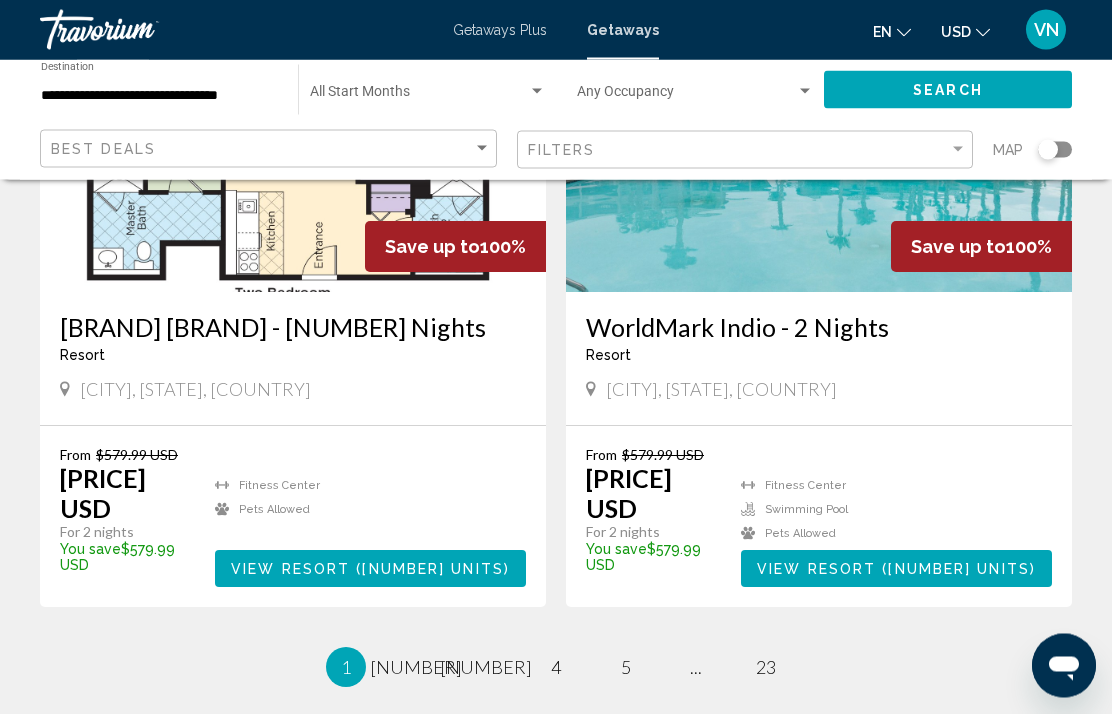 scroll, scrollTop: 3643, scrollLeft: 0, axis: vertical 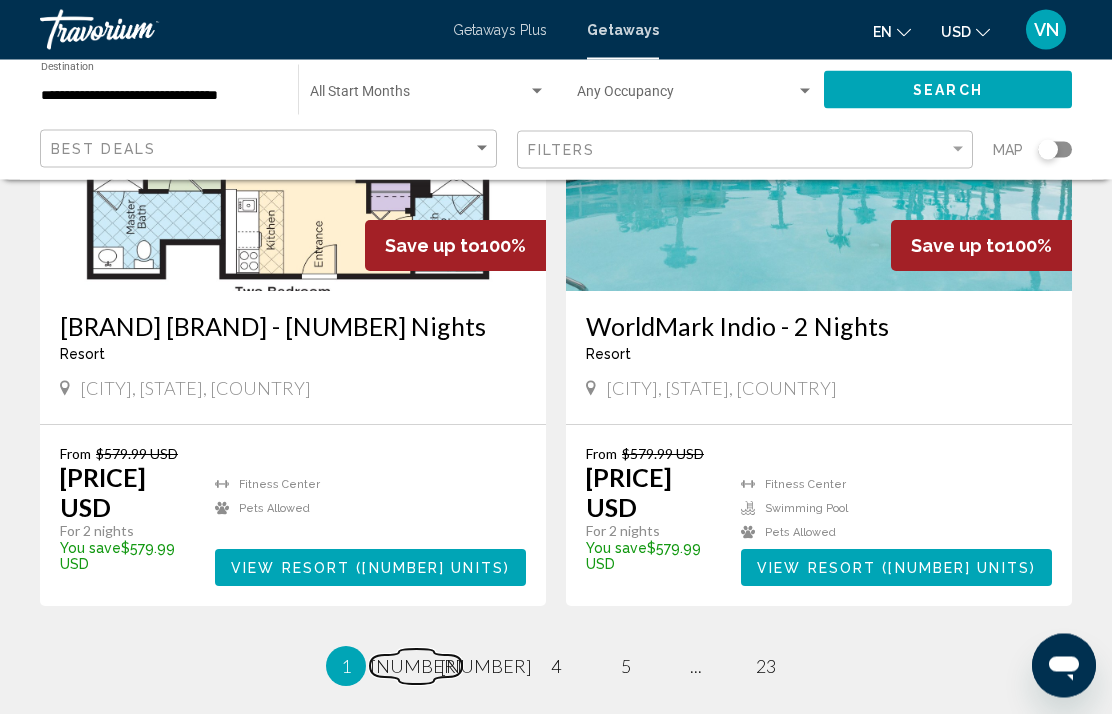 click on "page  [NUMBER]" at bounding box center [416, 667] 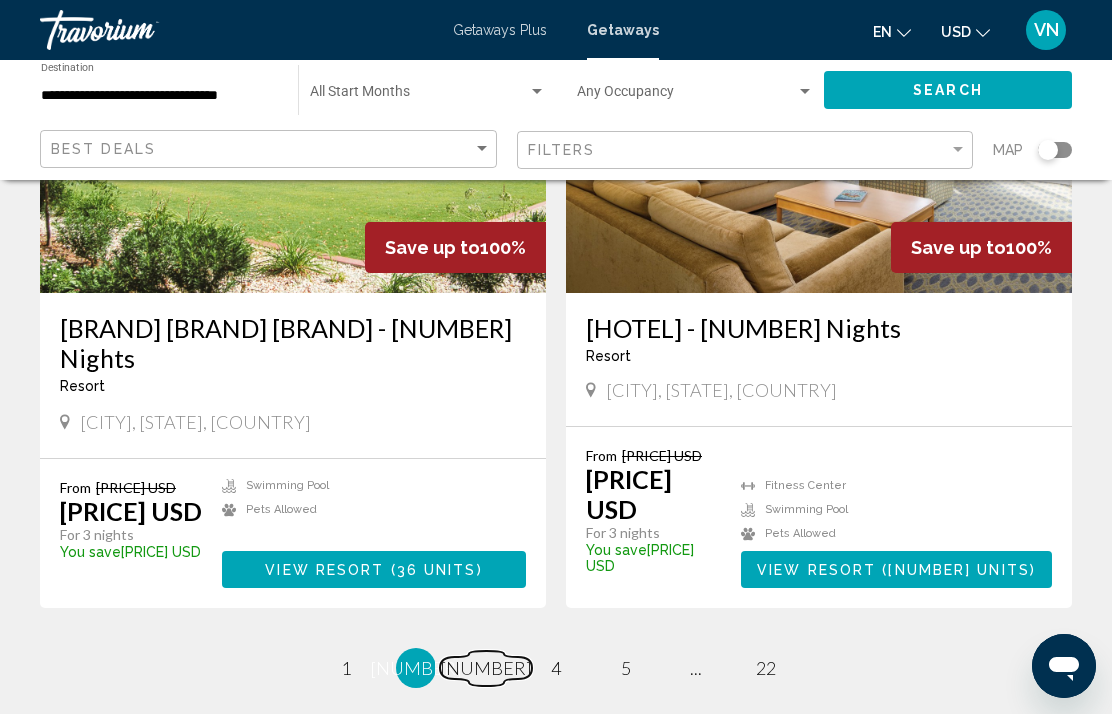 click on "[NUMBER]" at bounding box center (346, 668) 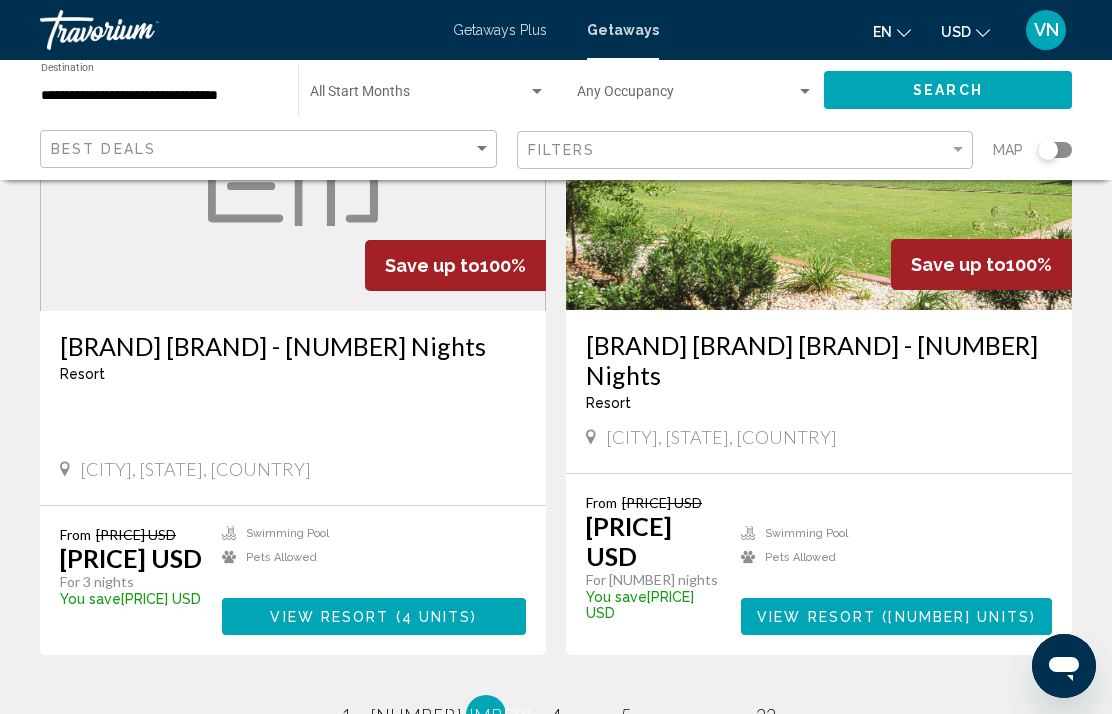 scroll, scrollTop: 3749, scrollLeft: 0, axis: vertical 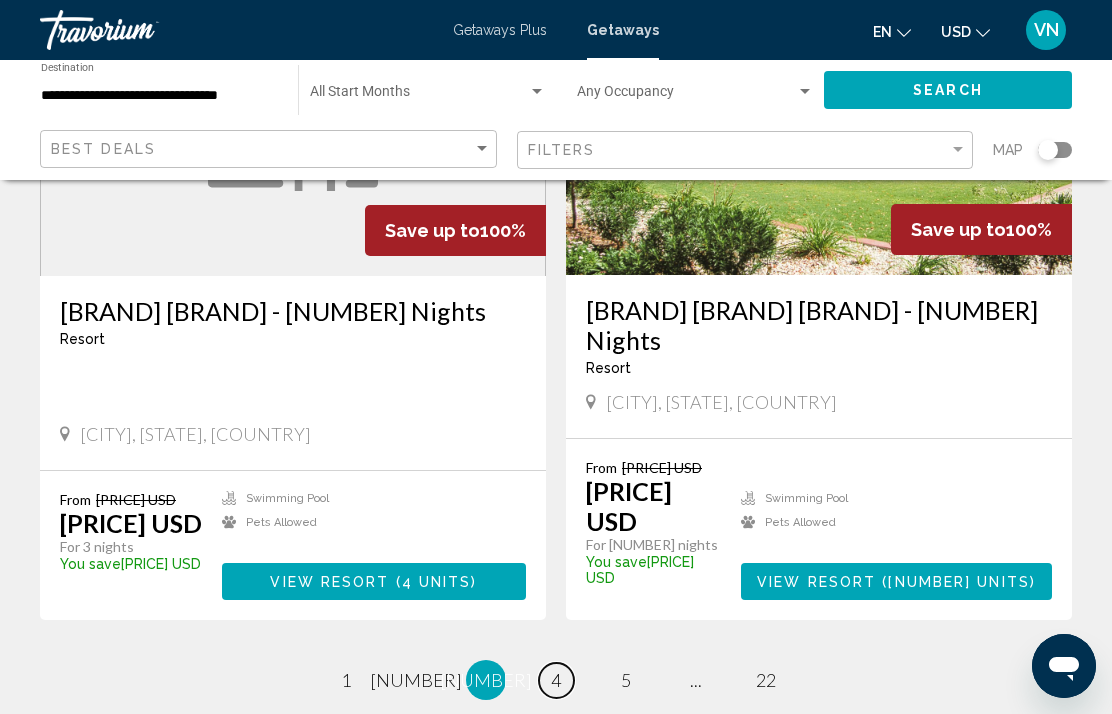 click on "4" at bounding box center [346, 680] 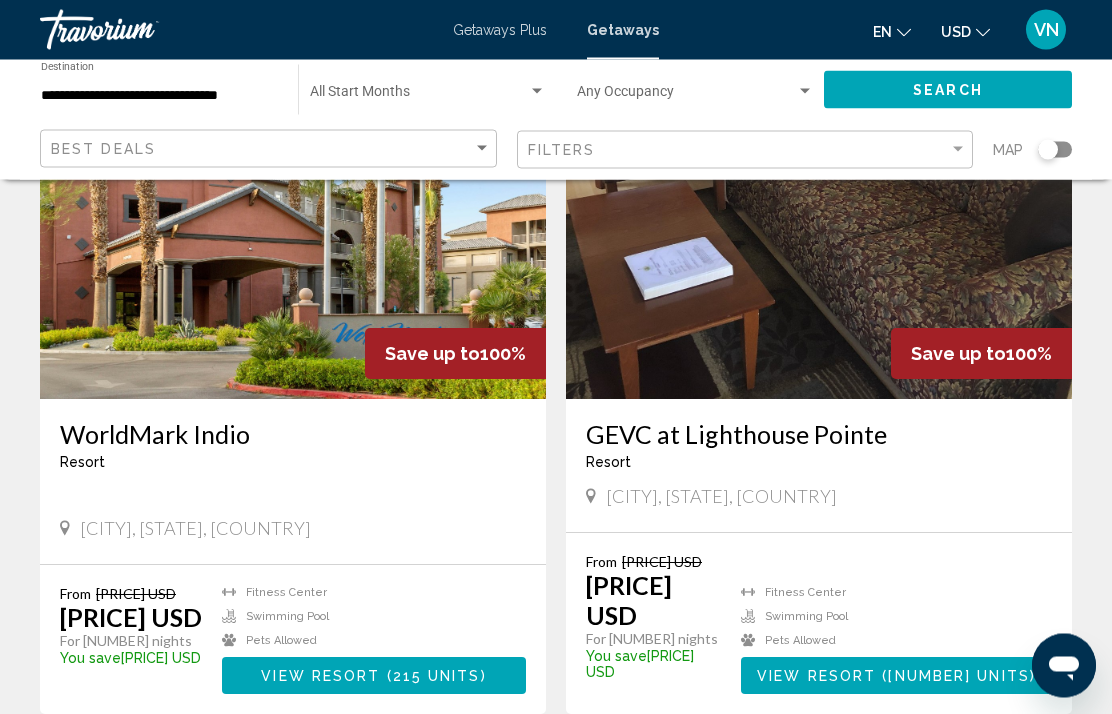 scroll, scrollTop: 3595, scrollLeft: 0, axis: vertical 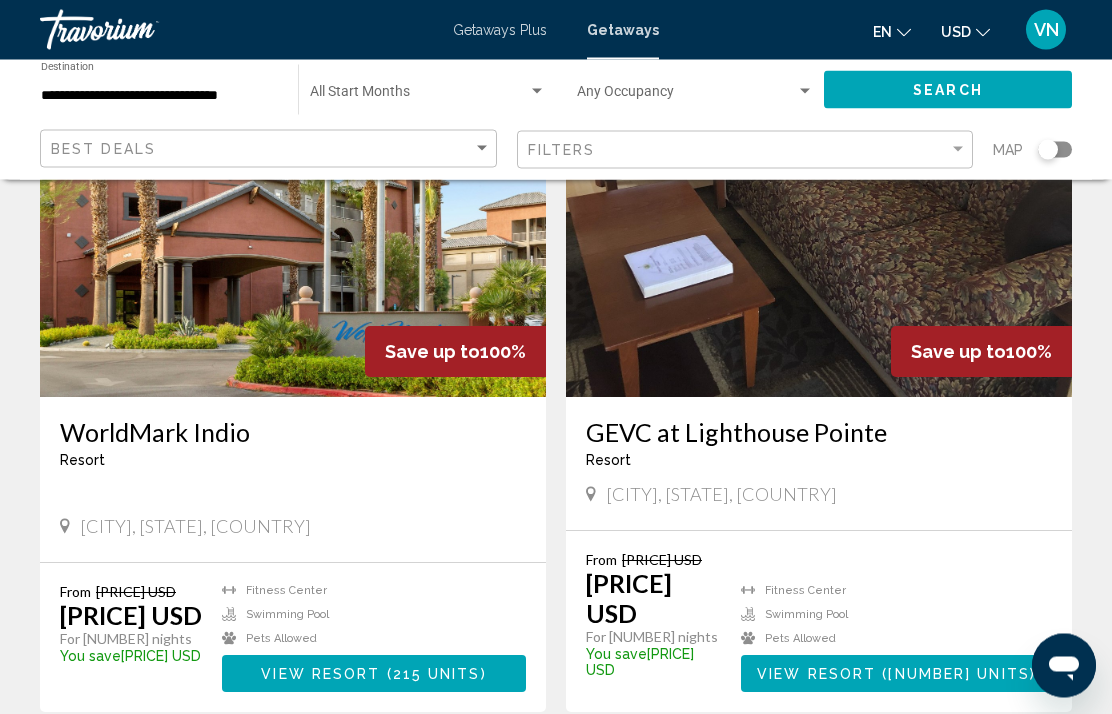 click on "5" at bounding box center [346, 773] 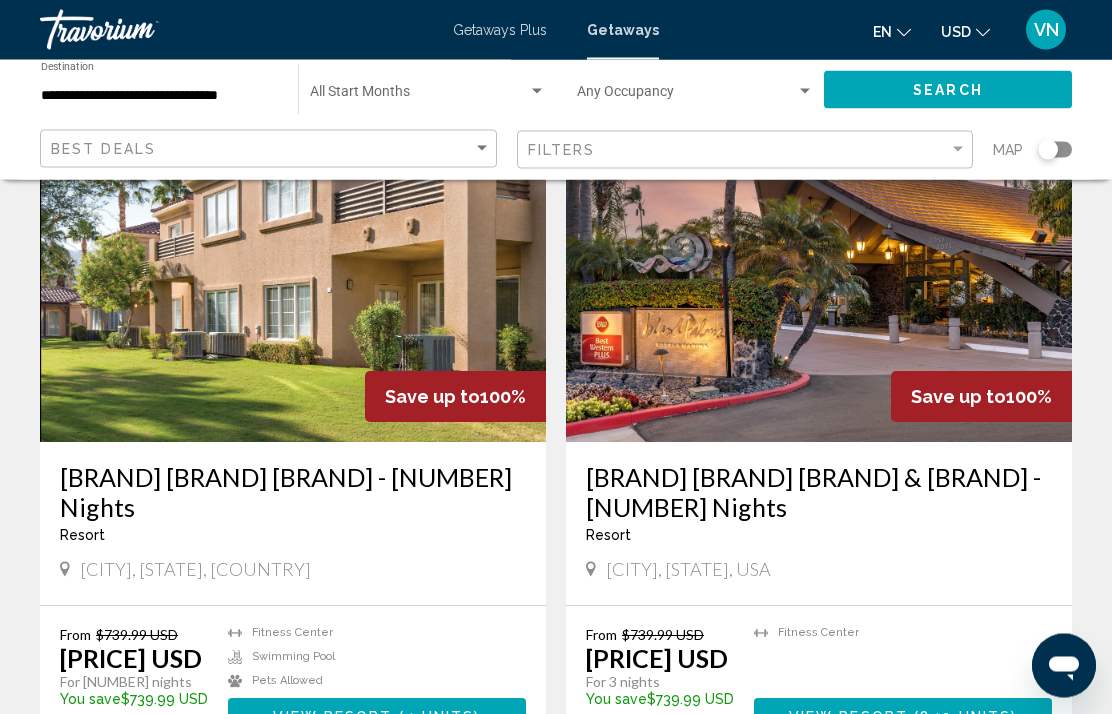 scroll, scrollTop: 3528, scrollLeft: 0, axis: vertical 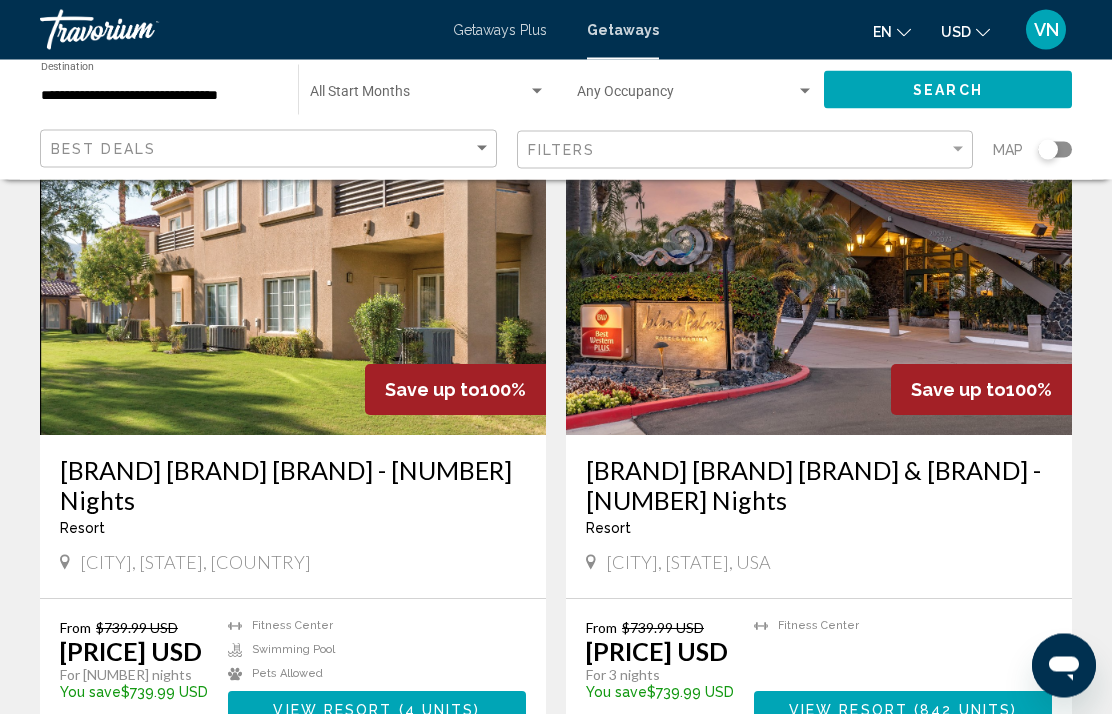 click on "6" at bounding box center [346, 809] 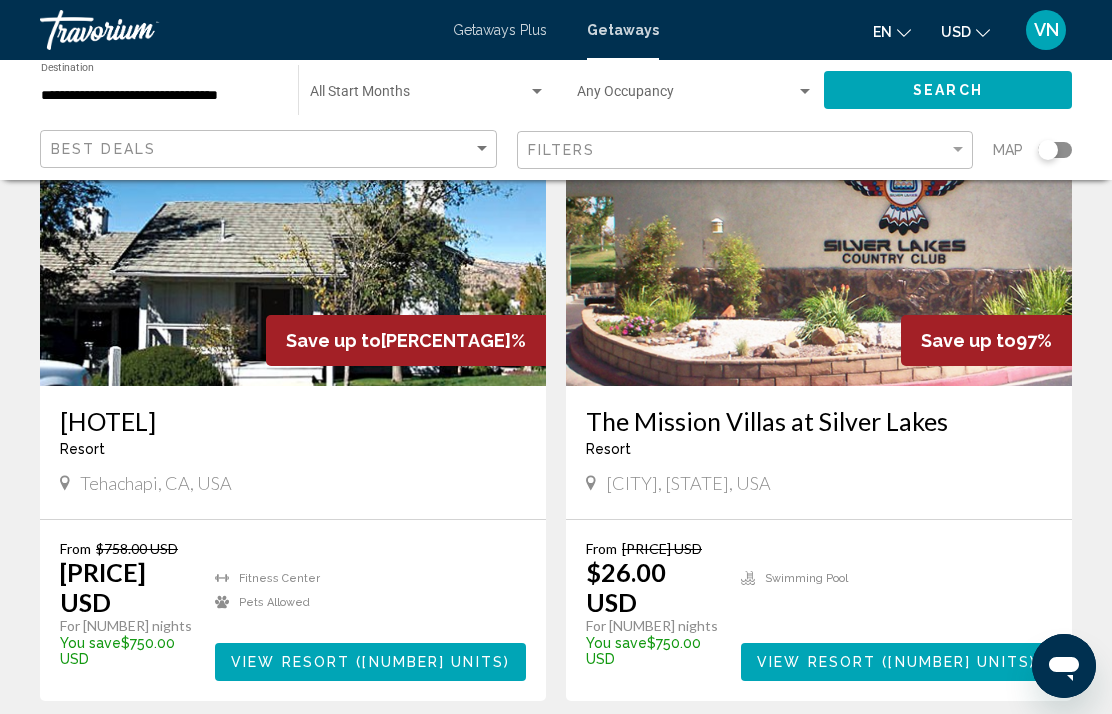 scroll, scrollTop: 3565, scrollLeft: 0, axis: vertical 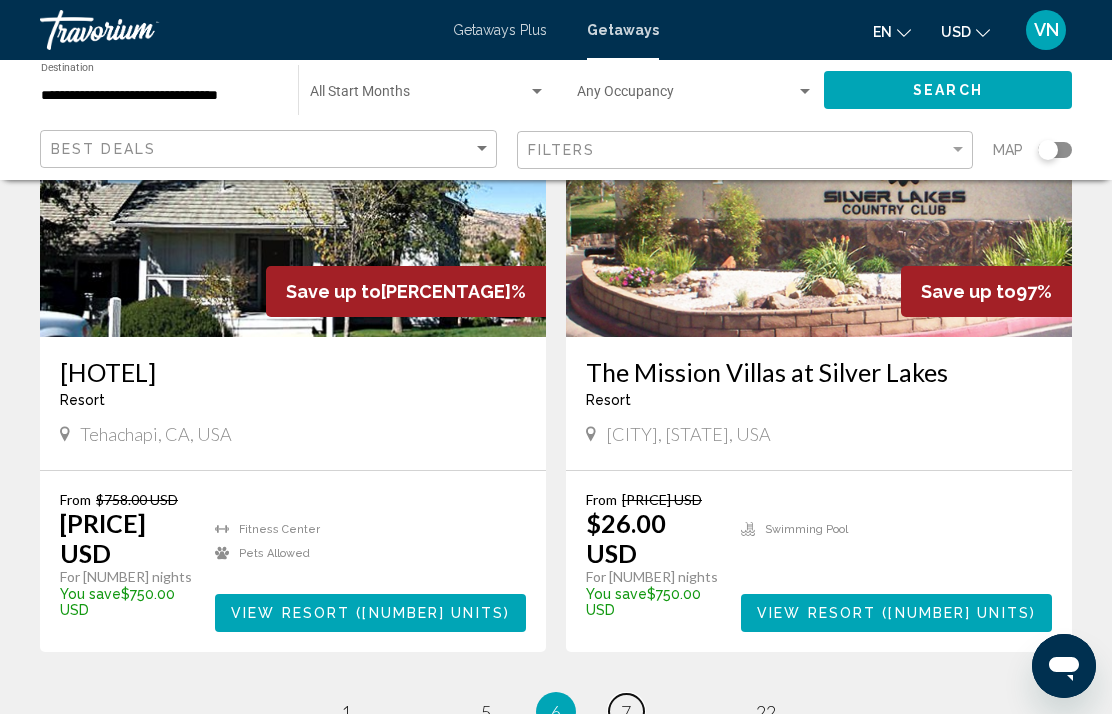 click on "7" at bounding box center [346, 712] 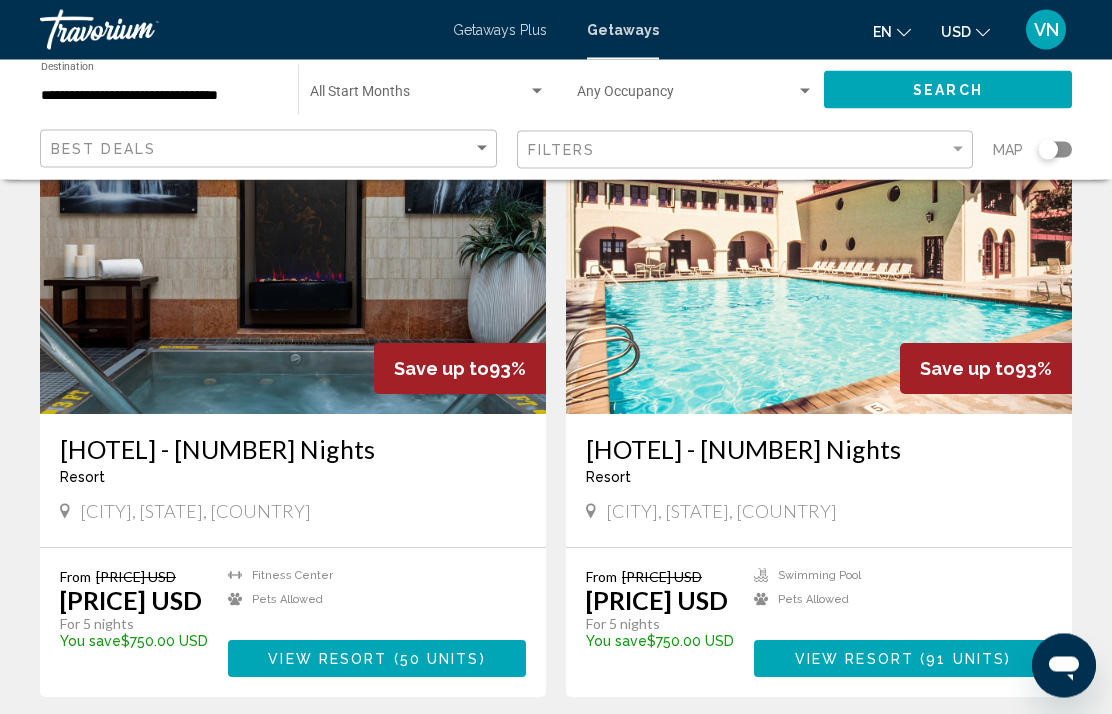 scroll, scrollTop: 3658, scrollLeft: 0, axis: vertical 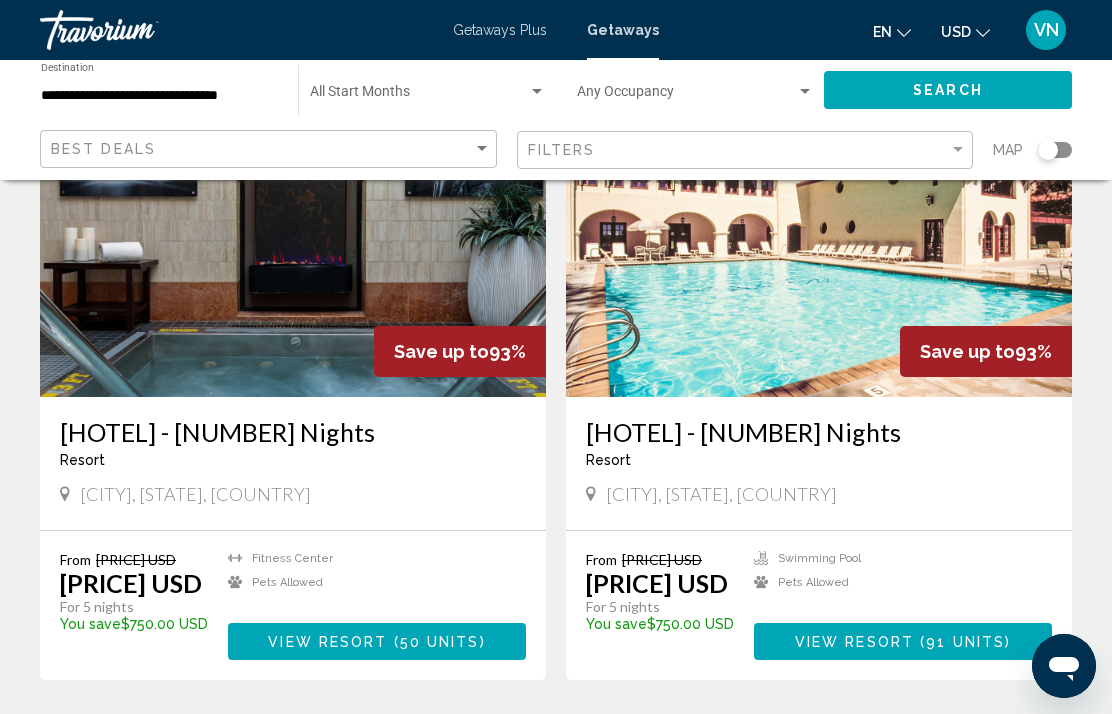 click on "8" at bounding box center (346, 740) 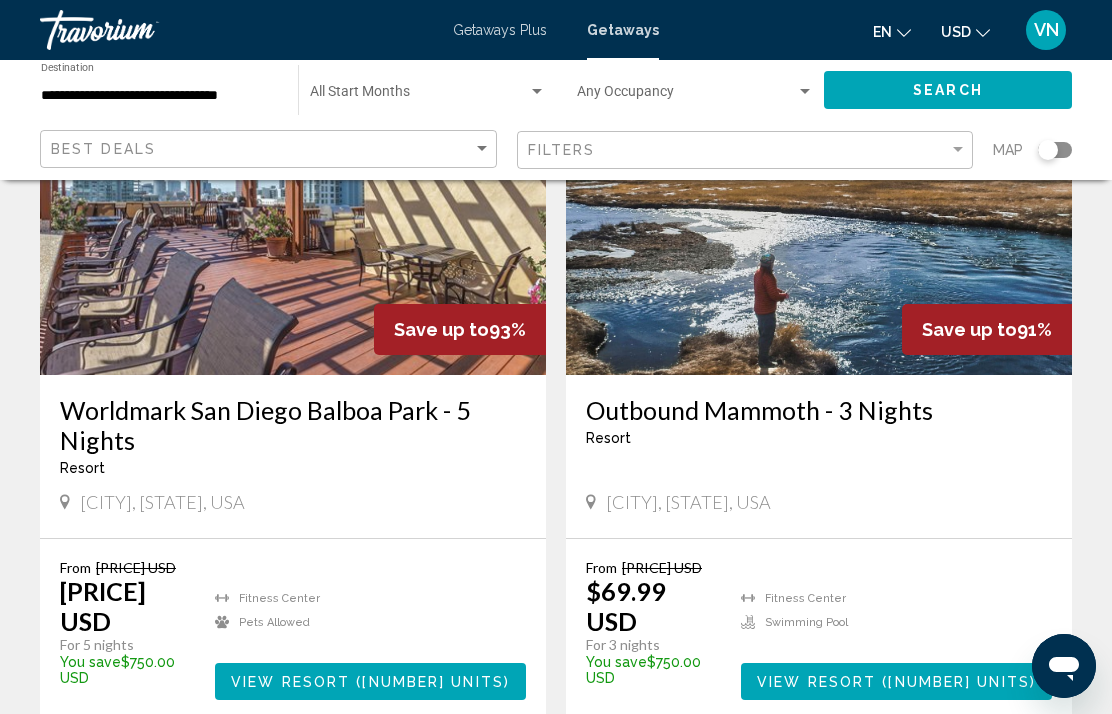 scroll, scrollTop: 3623, scrollLeft: 0, axis: vertical 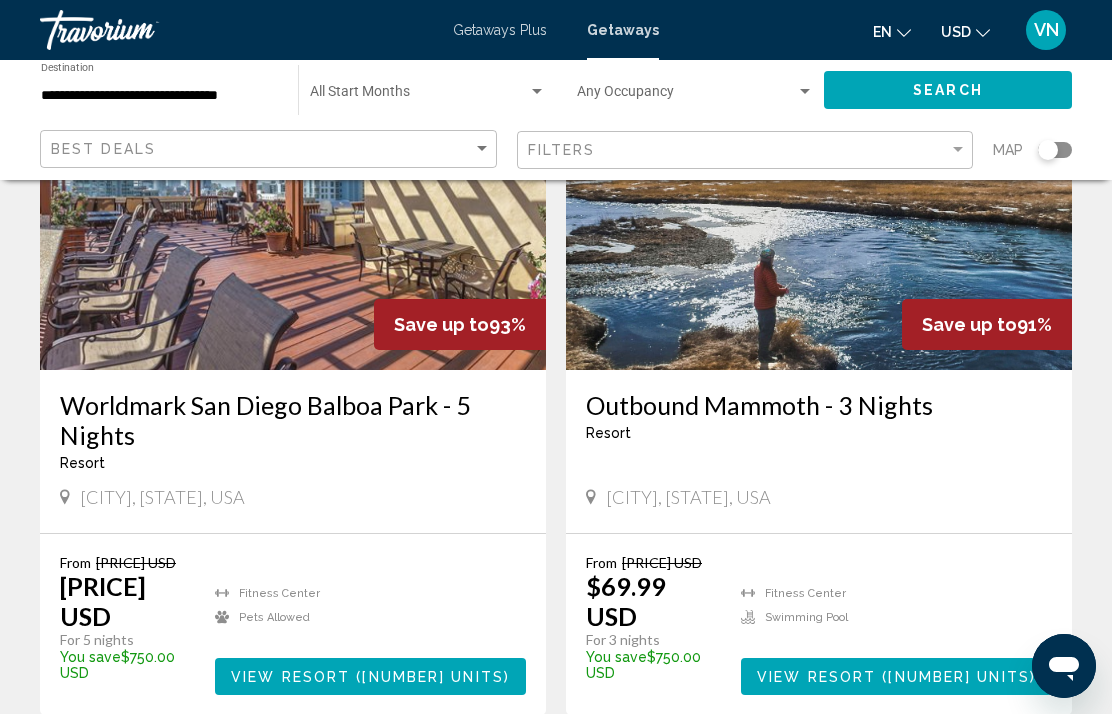 click on "9" at bounding box center [346, 775] 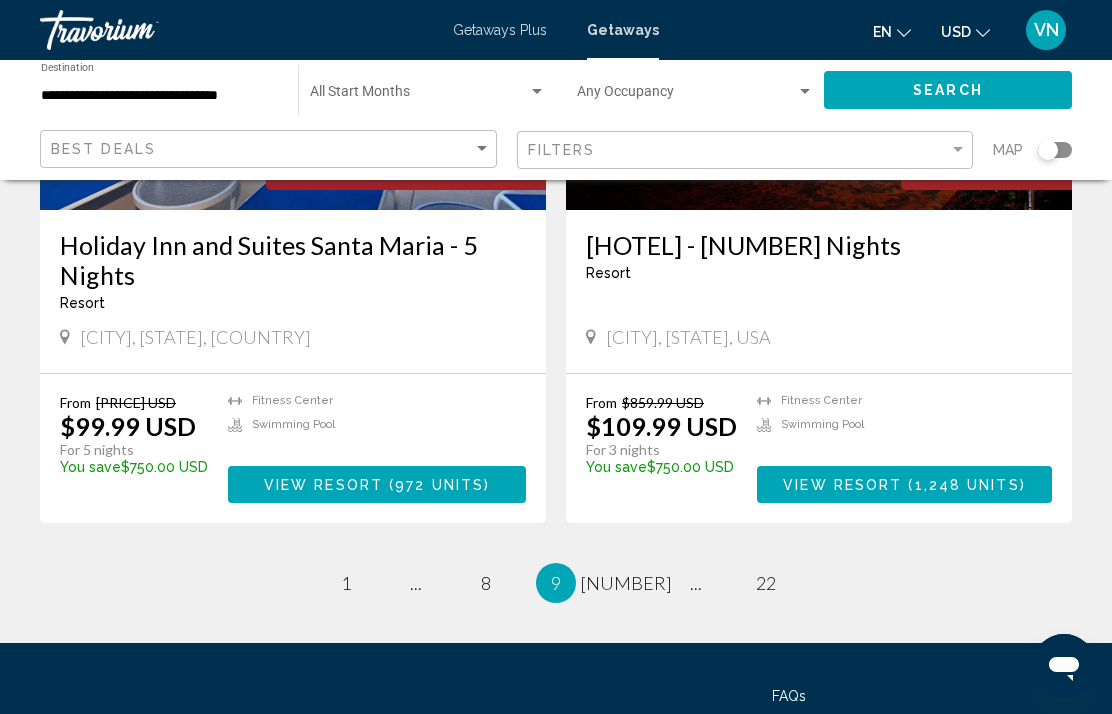 scroll, scrollTop: 3757, scrollLeft: 0, axis: vertical 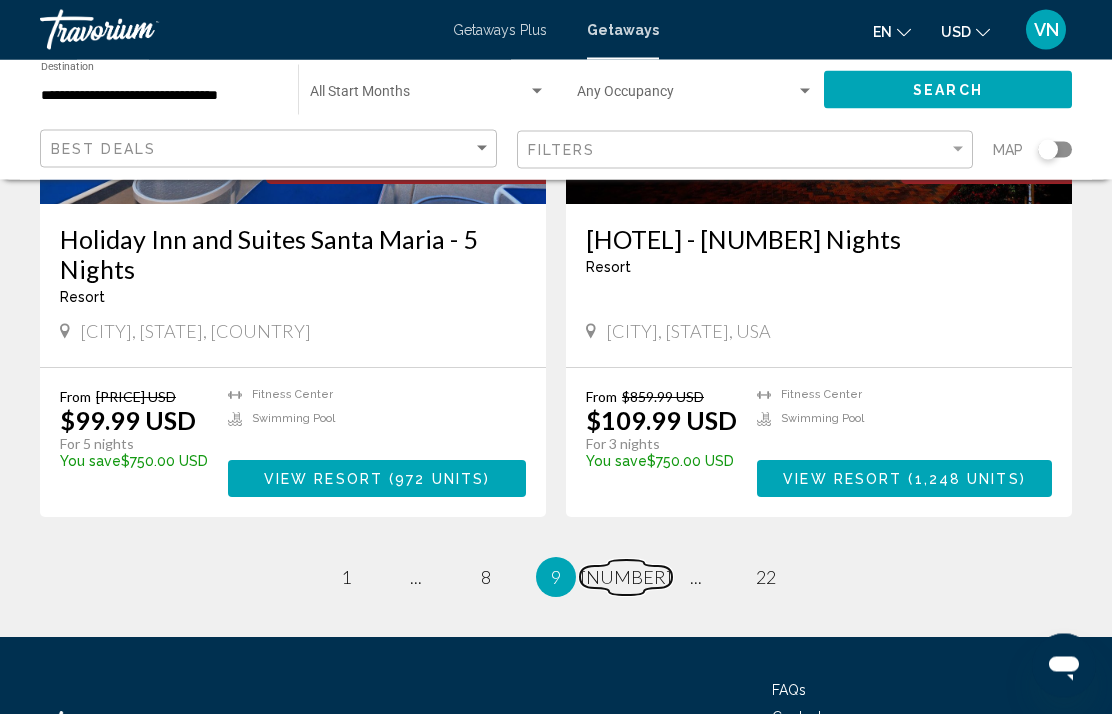 click on "[NUMBER]" at bounding box center [346, 578] 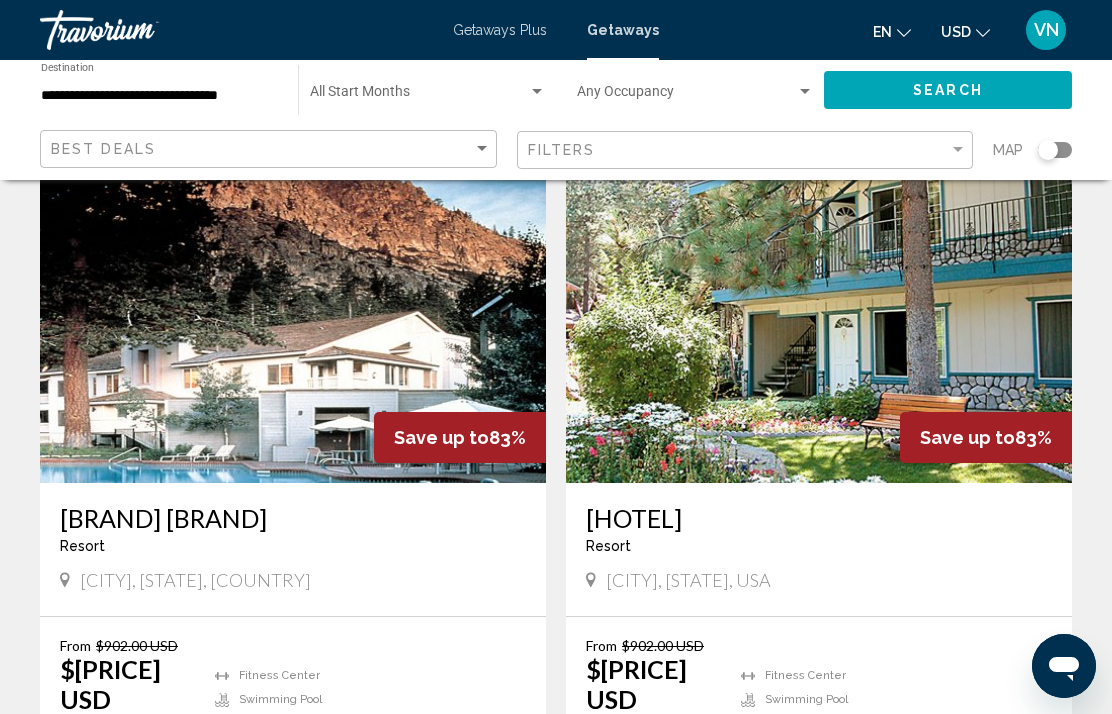 scroll, scrollTop: 3523, scrollLeft: 0, axis: vertical 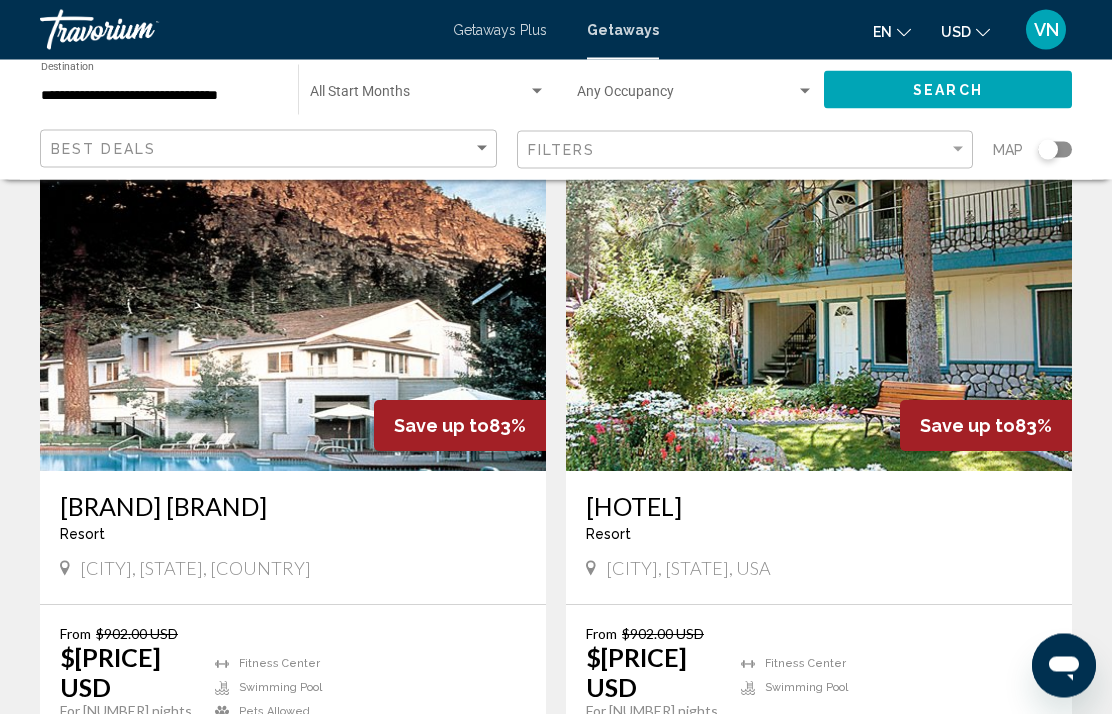 click on "11" at bounding box center [346, 847] 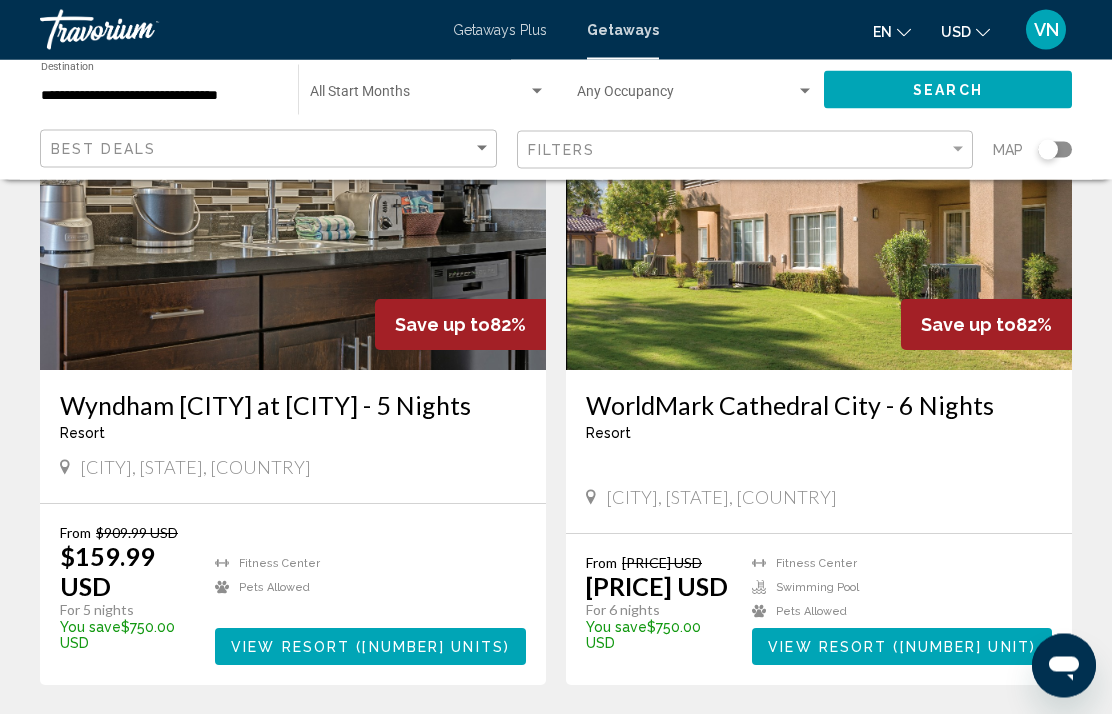 scroll, scrollTop: 3625, scrollLeft: 0, axis: vertical 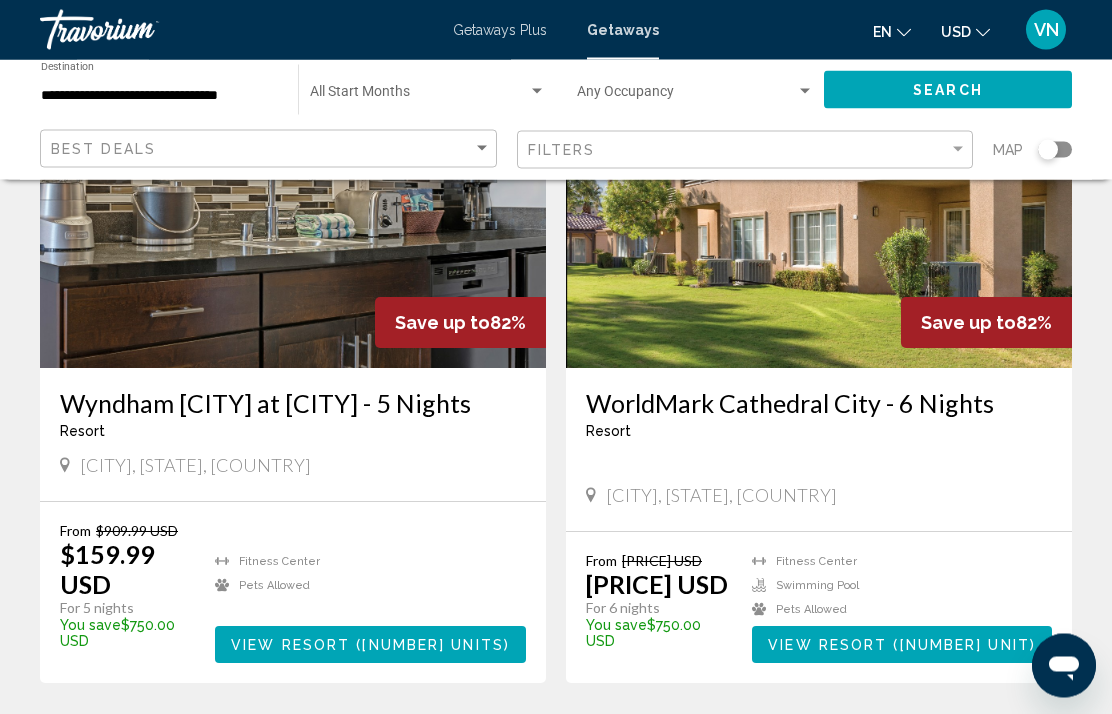 click on "[NUMBER]" at bounding box center (346, 744) 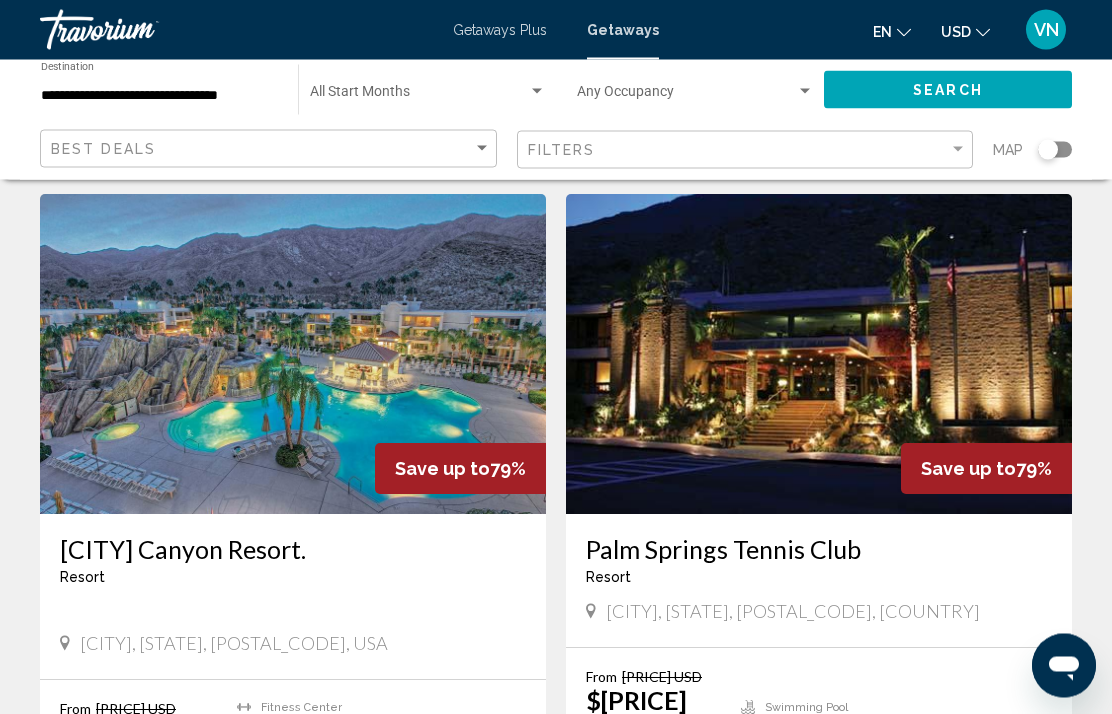 scroll, scrollTop: 3510, scrollLeft: 0, axis: vertical 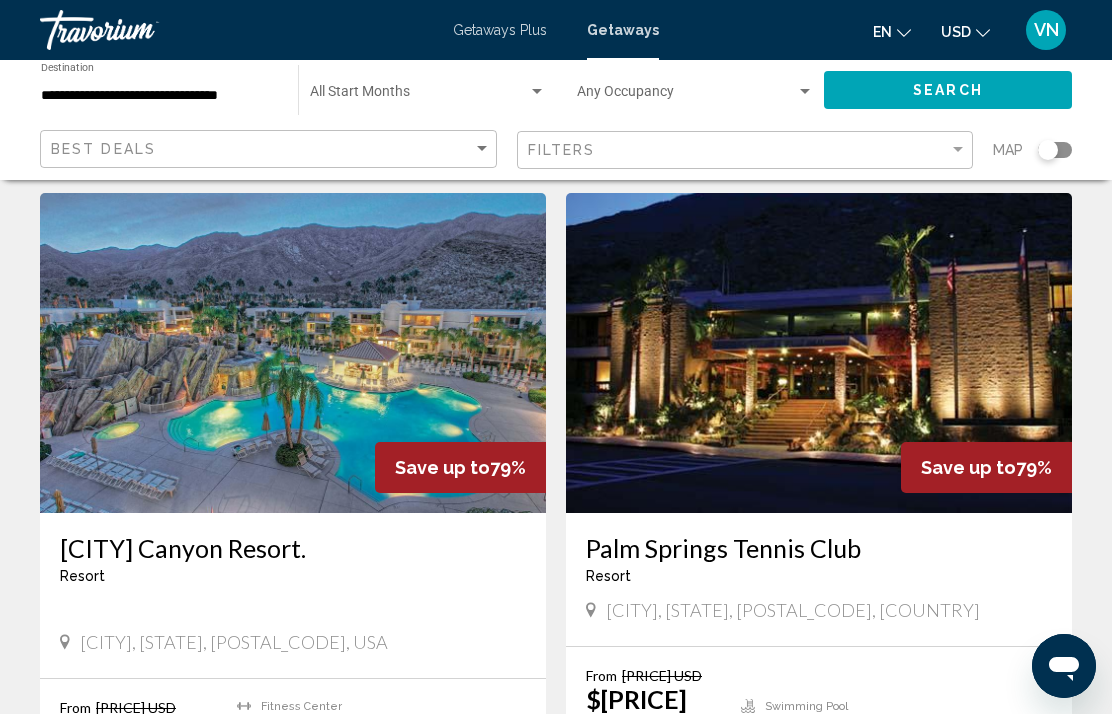 click on "[NUMBER]" at bounding box center (346, 888) 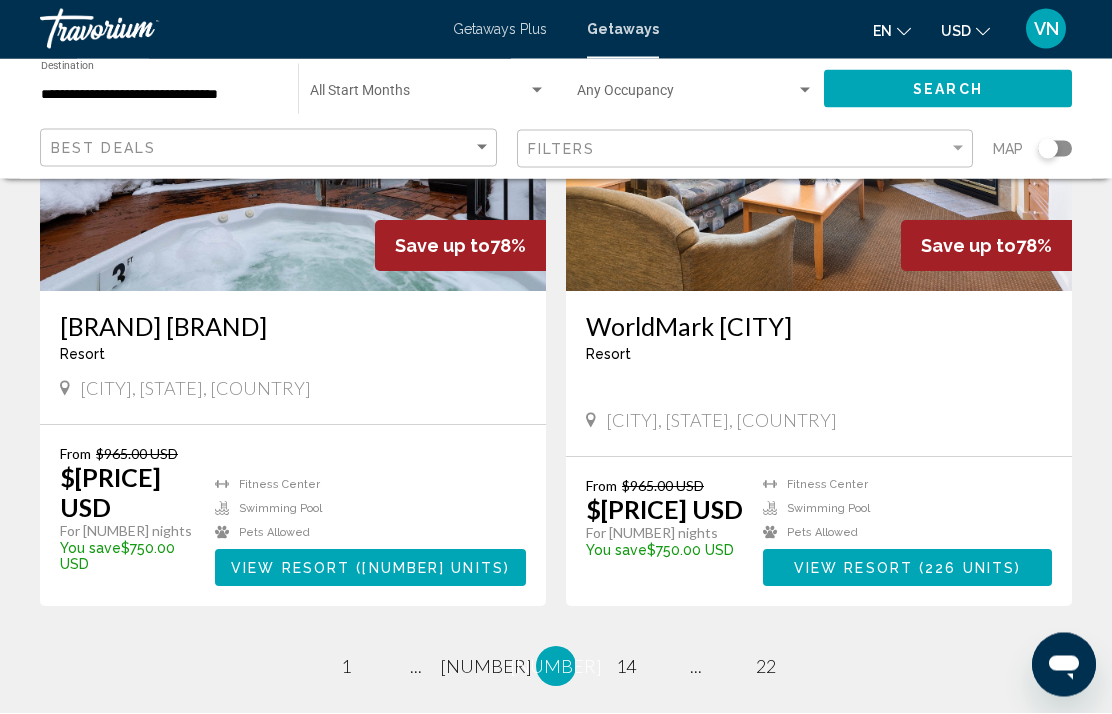 scroll, scrollTop: 3640, scrollLeft: 0, axis: vertical 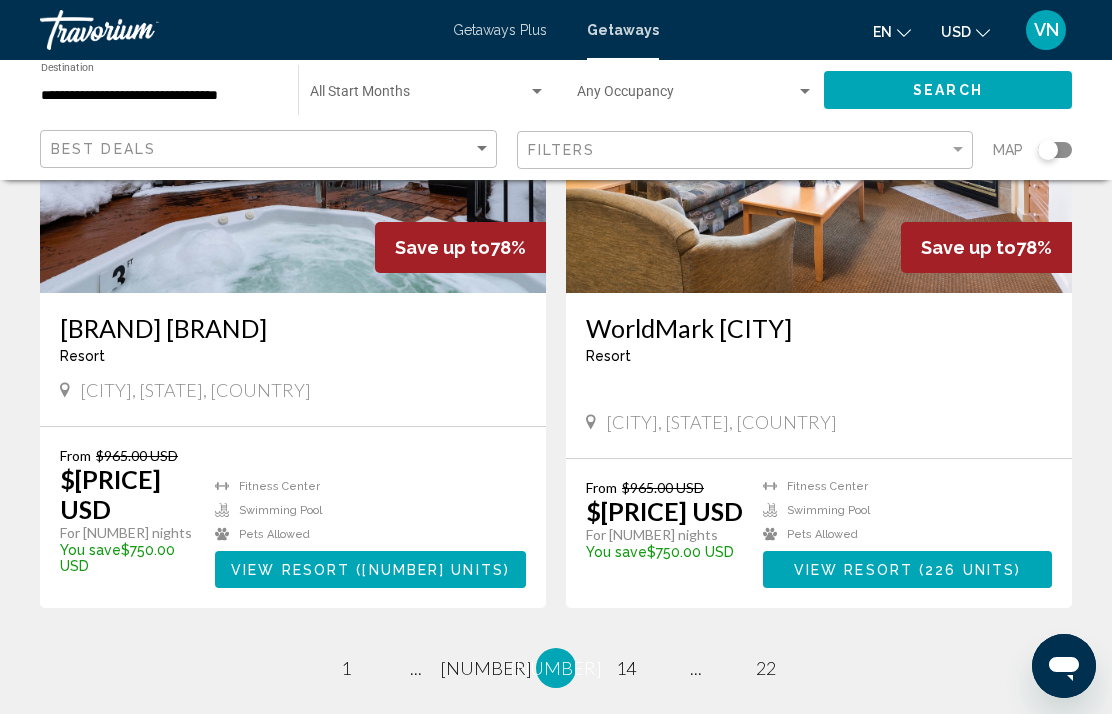click on "Save up to  79%   [BRAND] [BRAND]  Resort  -  This is an adults only resort
[CITY], [STATE], [POSTAL_CODE], [COUNTRY] From [PRICE] USD [PRICE] USD For [NUMBER] nights You save  [PRICE] USD   temp  [NUMBER]
Fitness Center View Resort    ( [NUMBER] units )  Save up to  79%   The [BRAND] at [BRAND]  Resort  -  This is an adults only resort
[CITY], [STATE], [POSTAL_CODE], [COUNTRY] From [PRICE] USD [PRICE] USD For [NUMBER] nights You save  [PRICE] USD   temp  [NUMBER]
Free Wifi
Fitness Center View Resort    ( [NUMBER] units )  Save up to  79%   [BRAND] [BRAND]  Resort  -  This is an adults only resort
[CITY], [STATE], [POSTAL_CODE], [COUNTRY] From [PRICE] USD [PRICE] USD For [NUMBER] nights You save  [PRICE] USD   temp  [NUMBER]" at bounding box center [556, -1361] 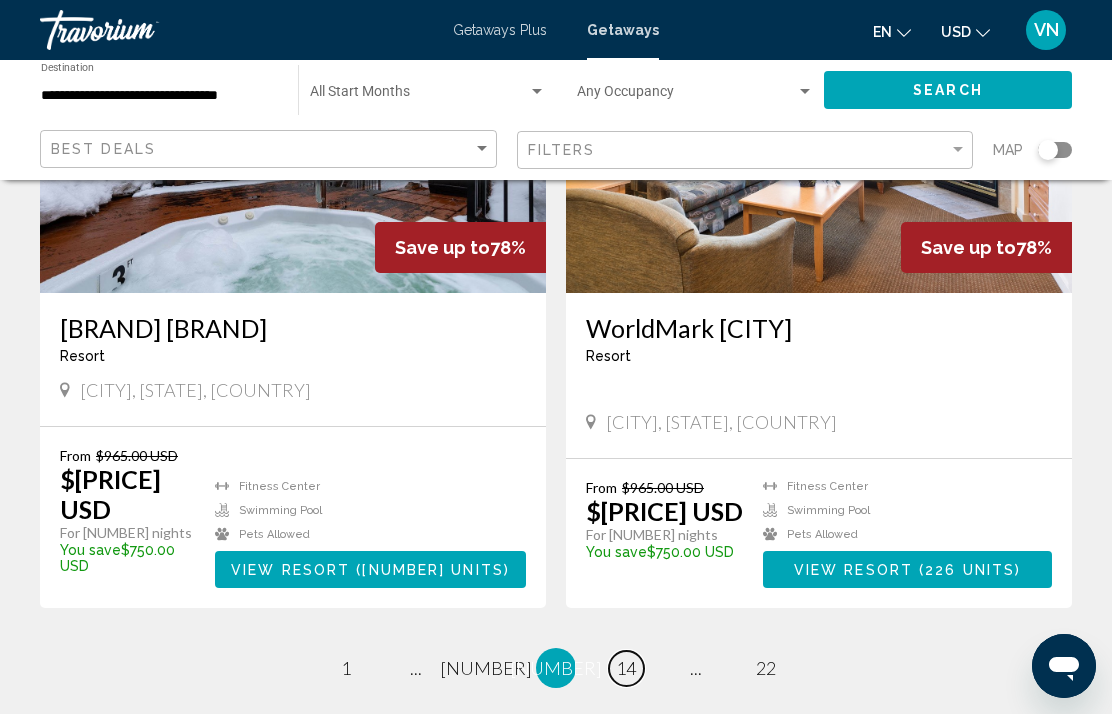 click on "14" at bounding box center [346, 668] 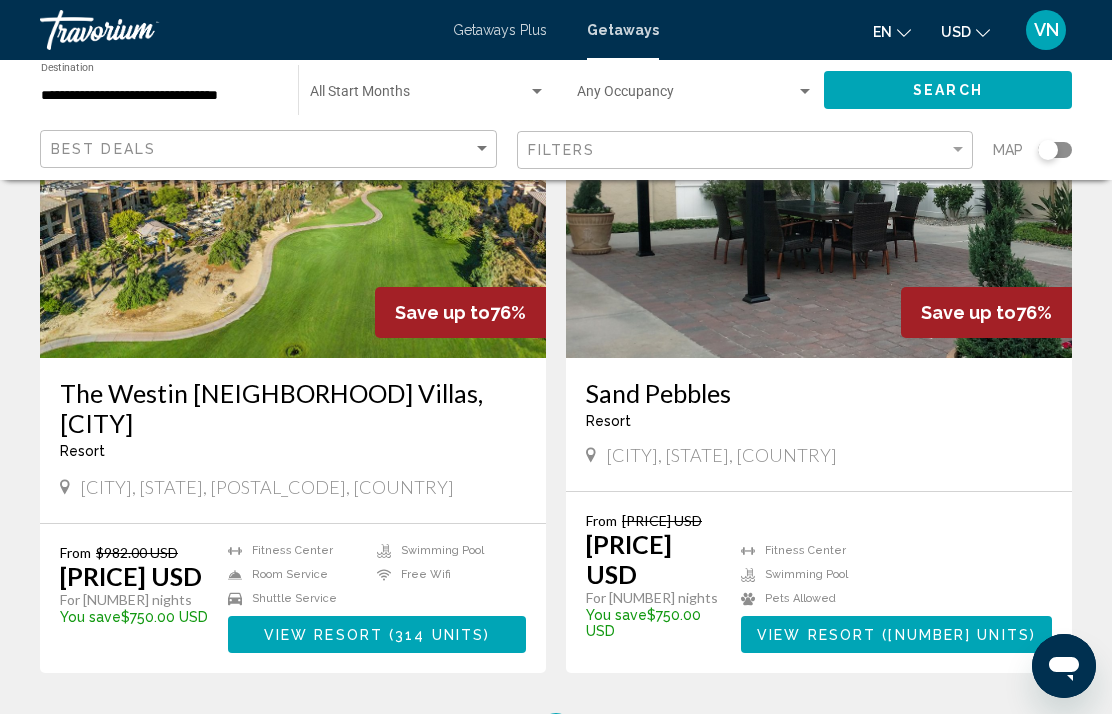scroll, scrollTop: 3552, scrollLeft: 0, axis: vertical 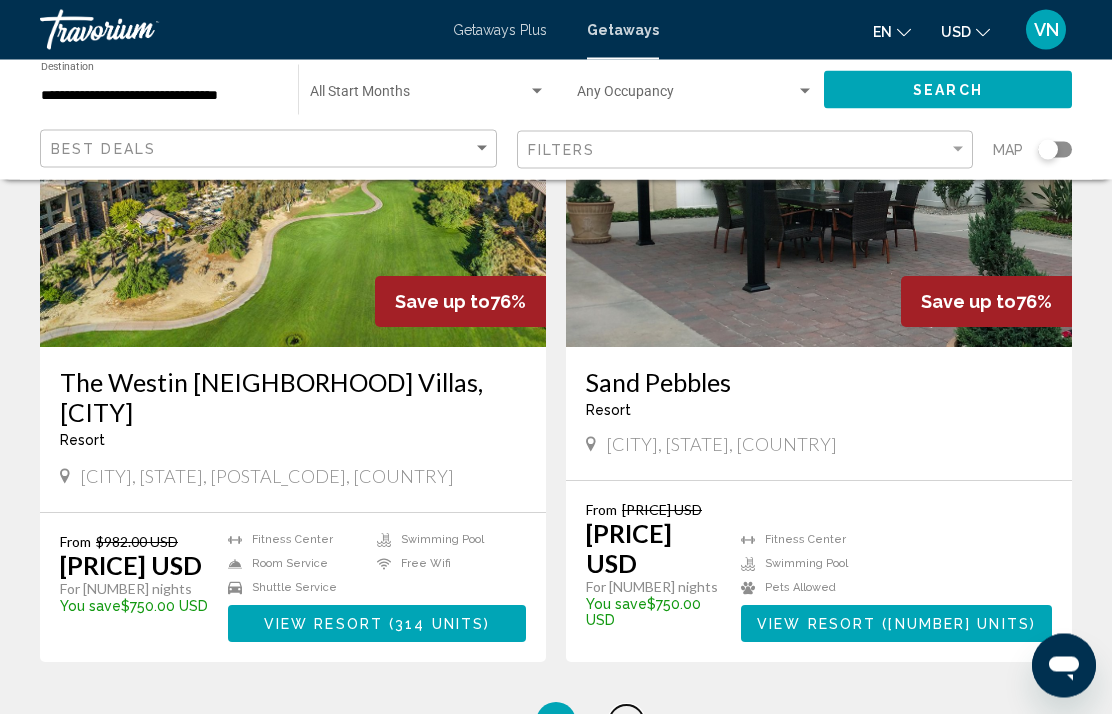 click on "page  15" at bounding box center [346, 723] 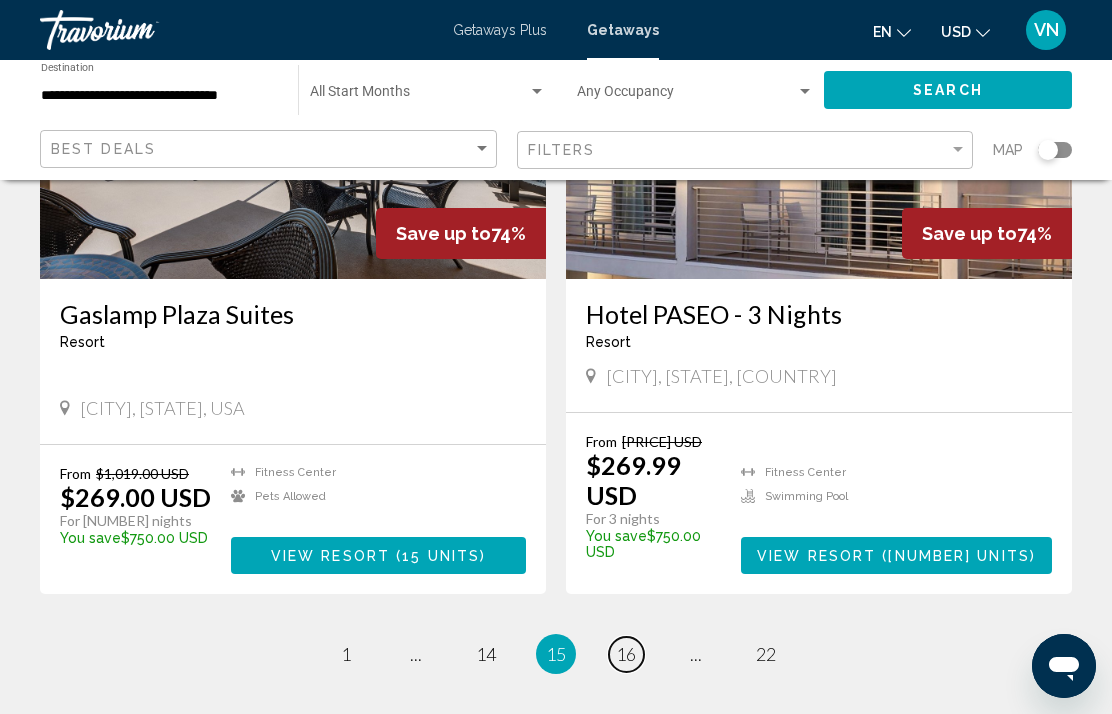 click on "16" at bounding box center (346, 654) 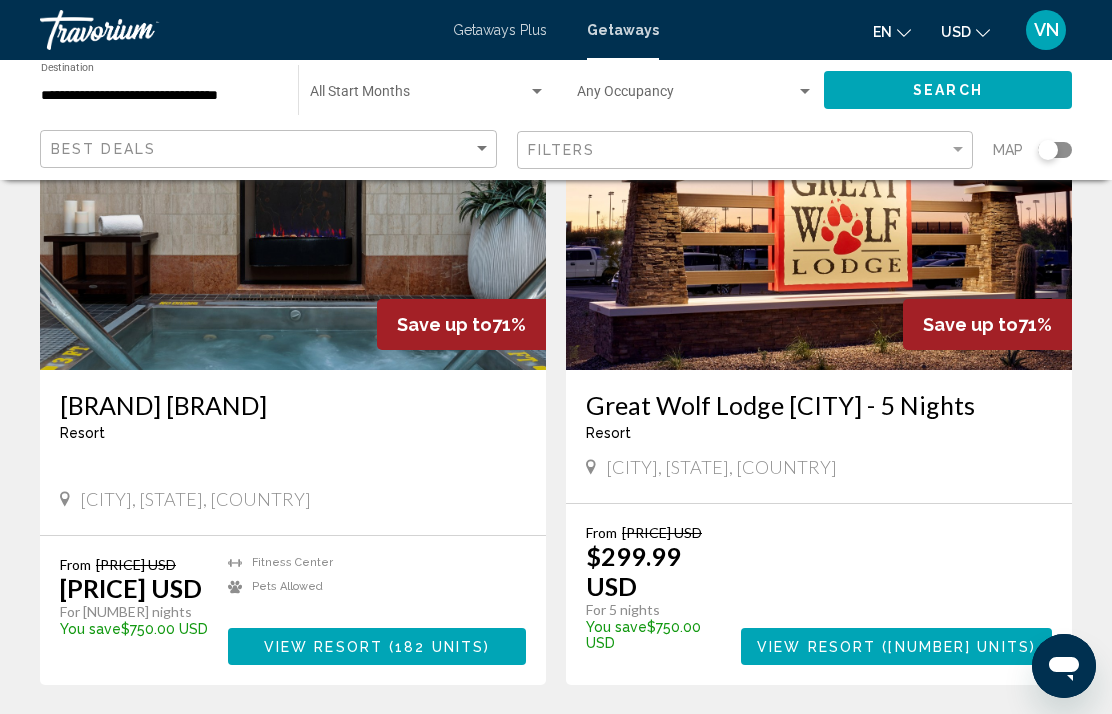 scroll, scrollTop: 3557, scrollLeft: 0, axis: vertical 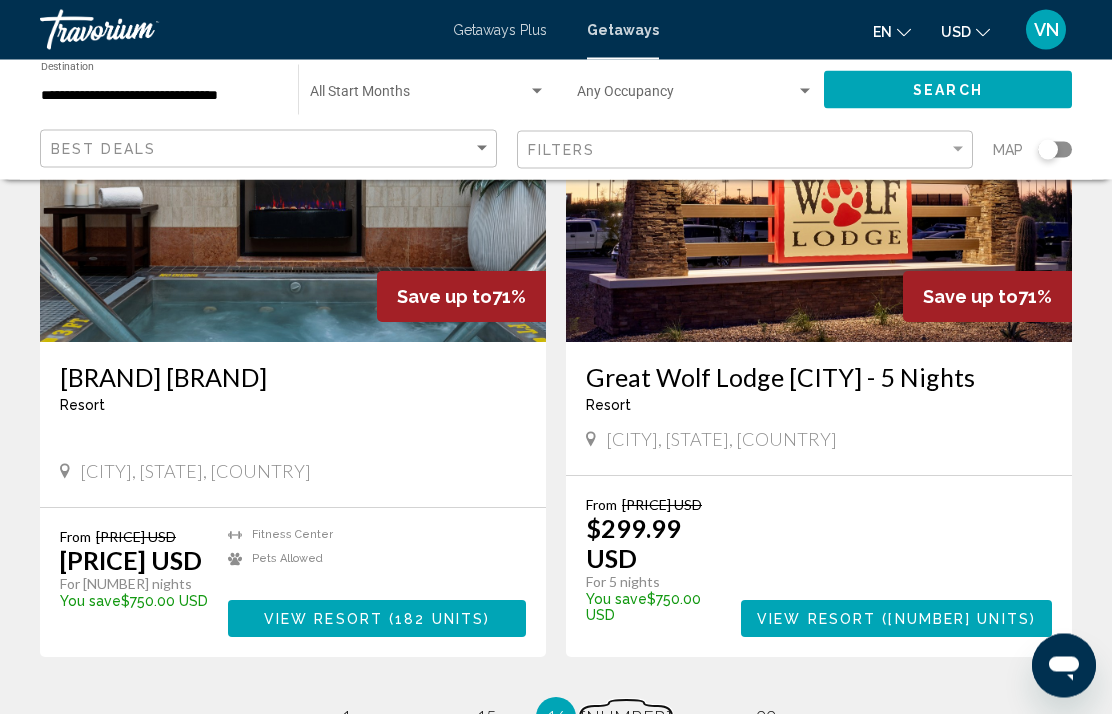 click on "[NUMBER]" at bounding box center [346, 718] 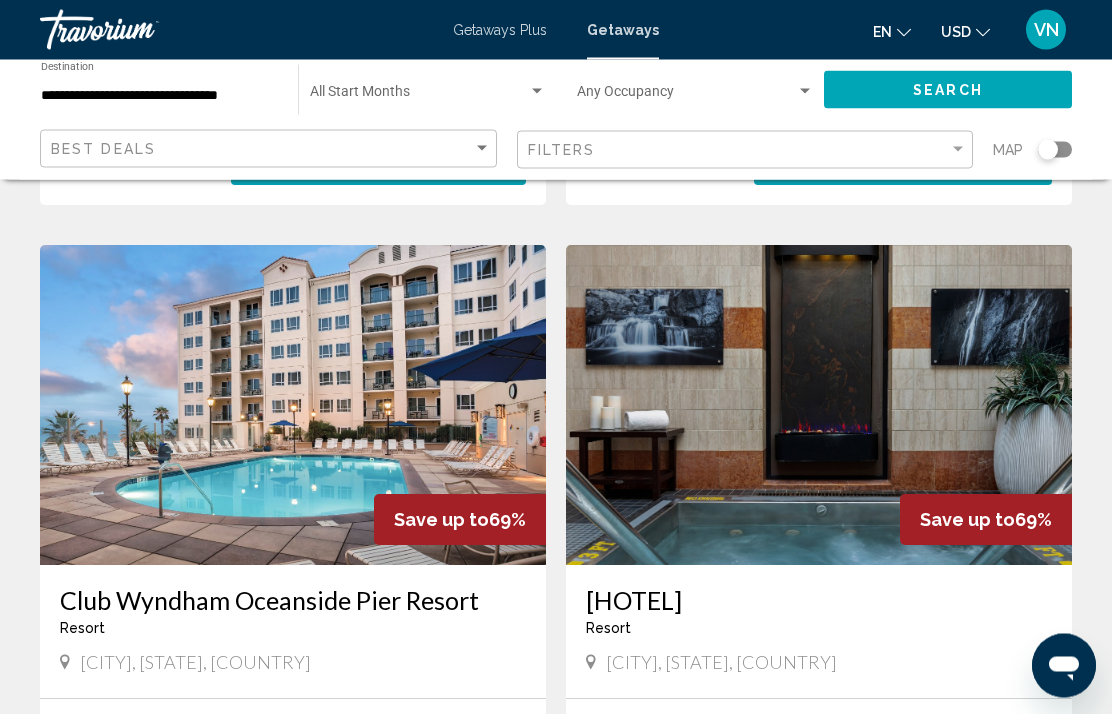 scroll, scrollTop: 1383, scrollLeft: 0, axis: vertical 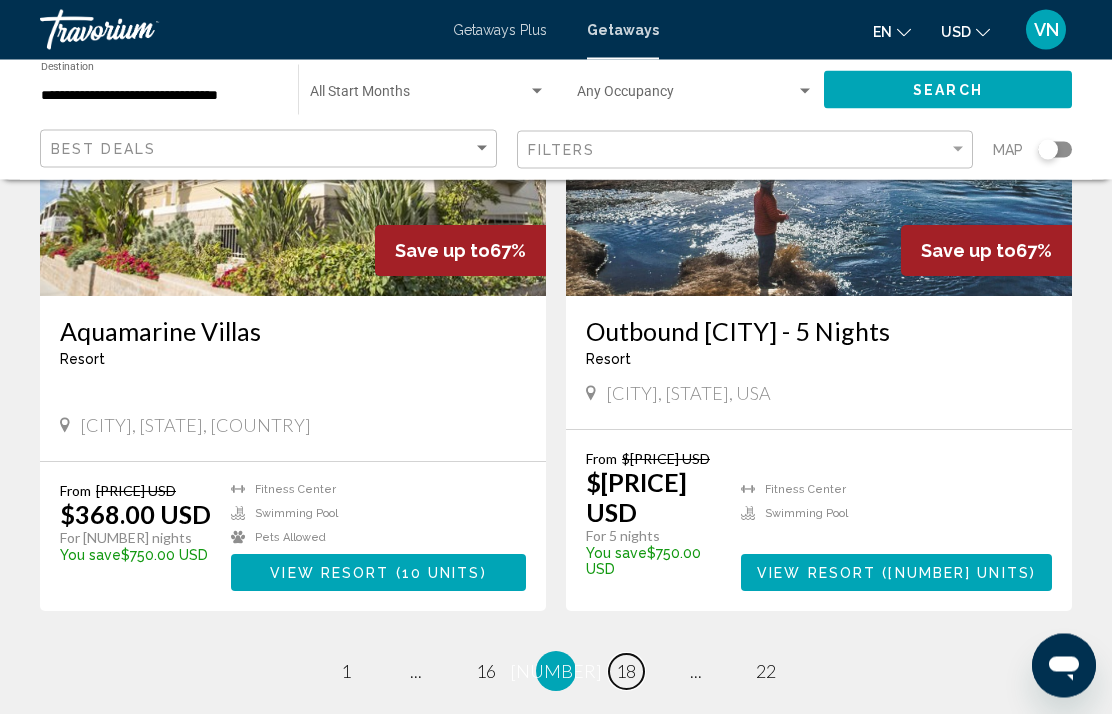 click on "18" at bounding box center [346, 672] 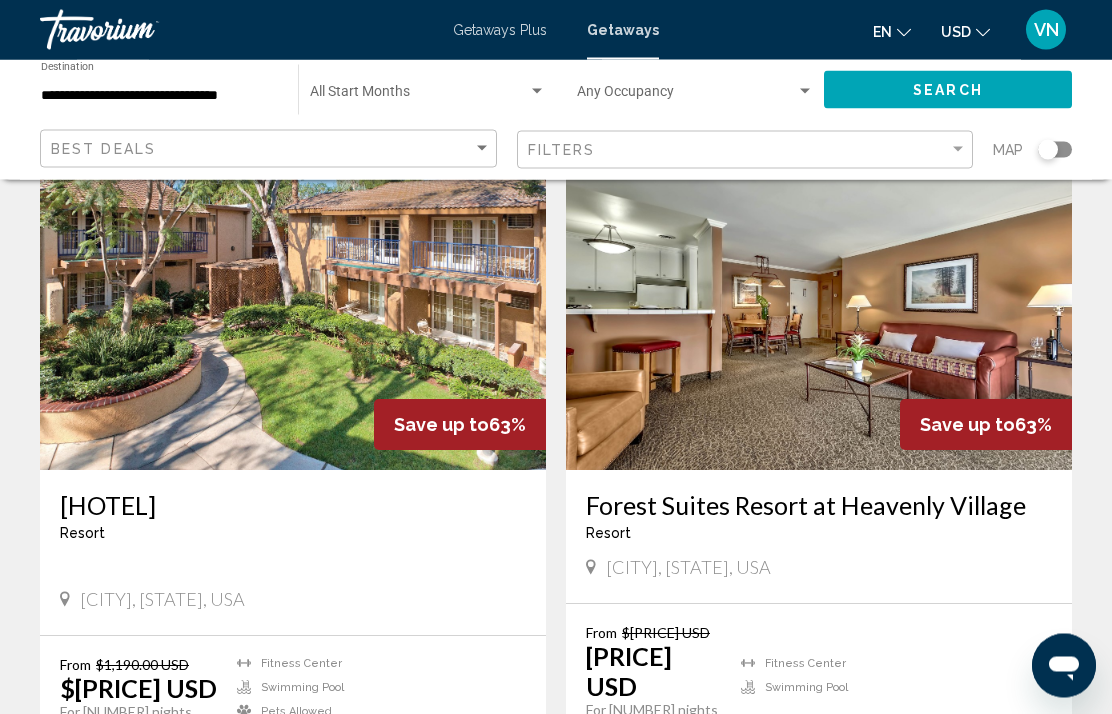 scroll, scrollTop: 3529, scrollLeft: 0, axis: vertical 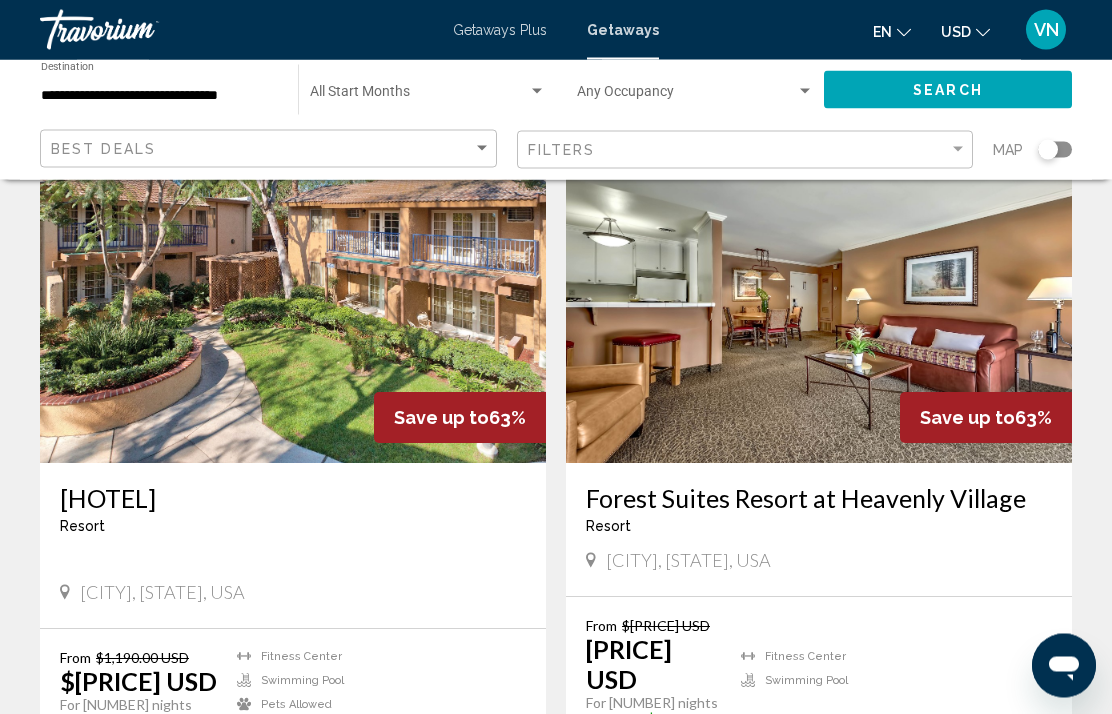 click on "19" at bounding box center [346, 839] 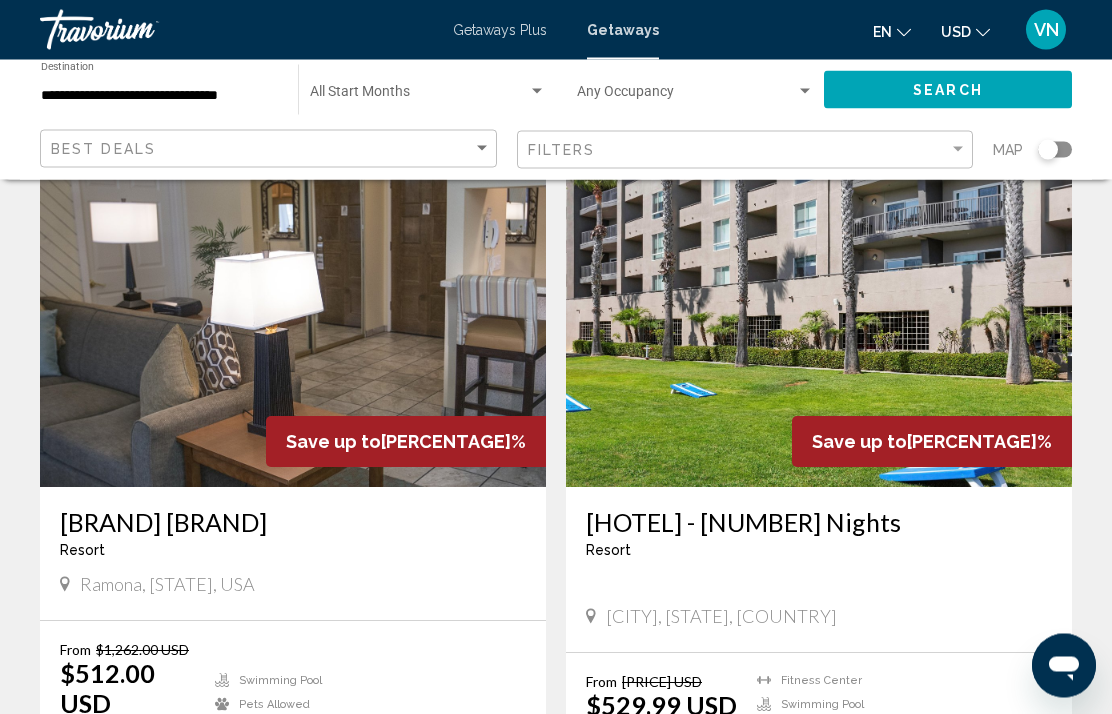 scroll, scrollTop: 3446, scrollLeft: 0, axis: vertical 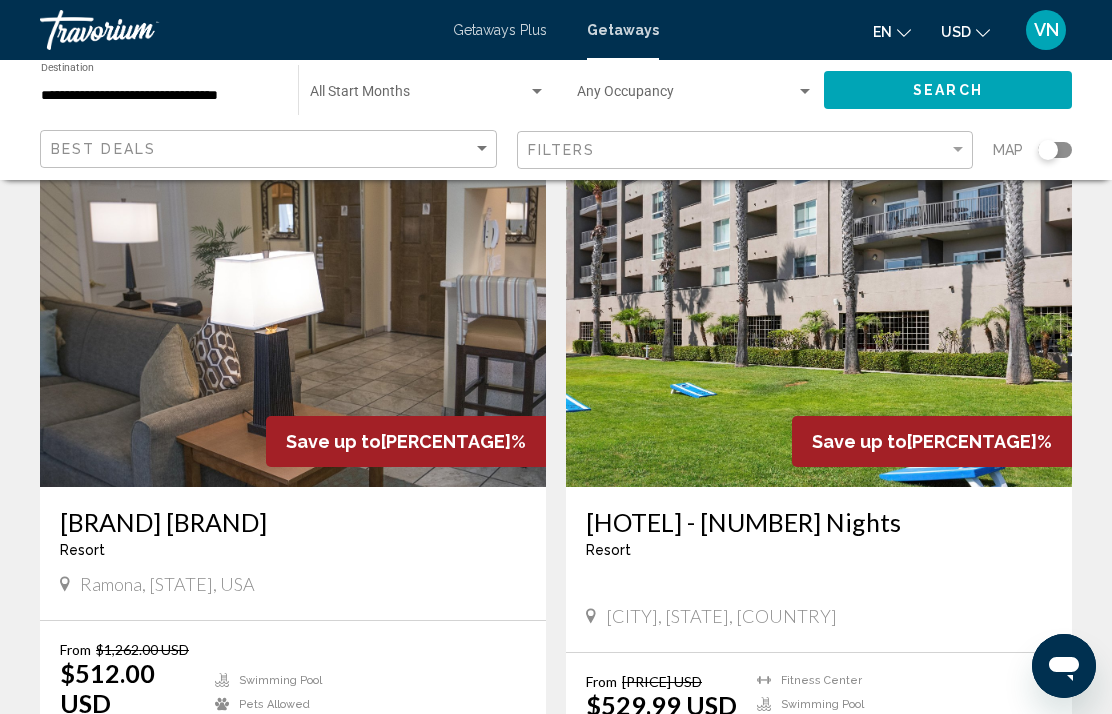 click on "[NUMBER]" at bounding box center (346, 862) 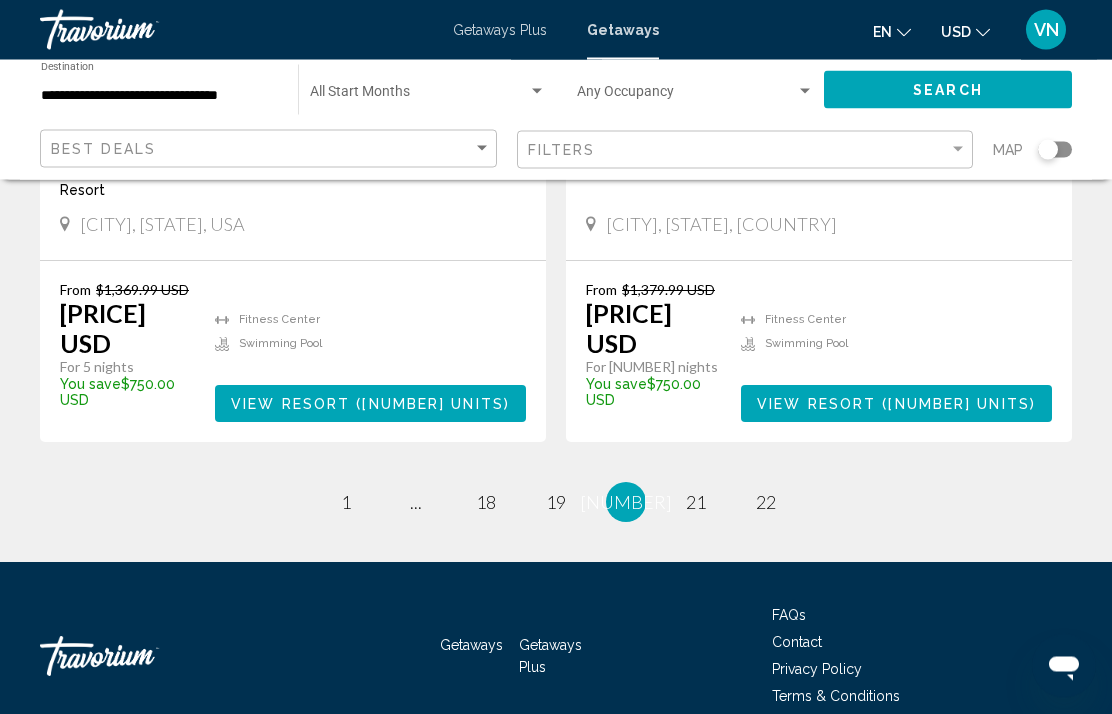 scroll, scrollTop: 3750, scrollLeft: 0, axis: vertical 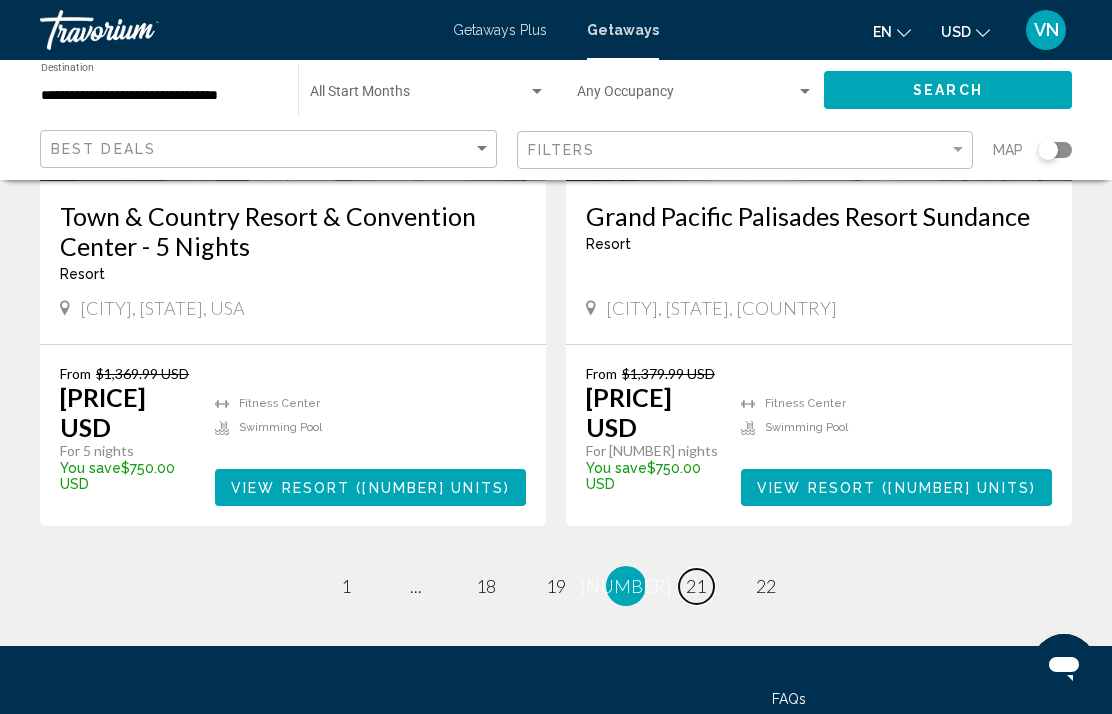click on "21" at bounding box center [346, 586] 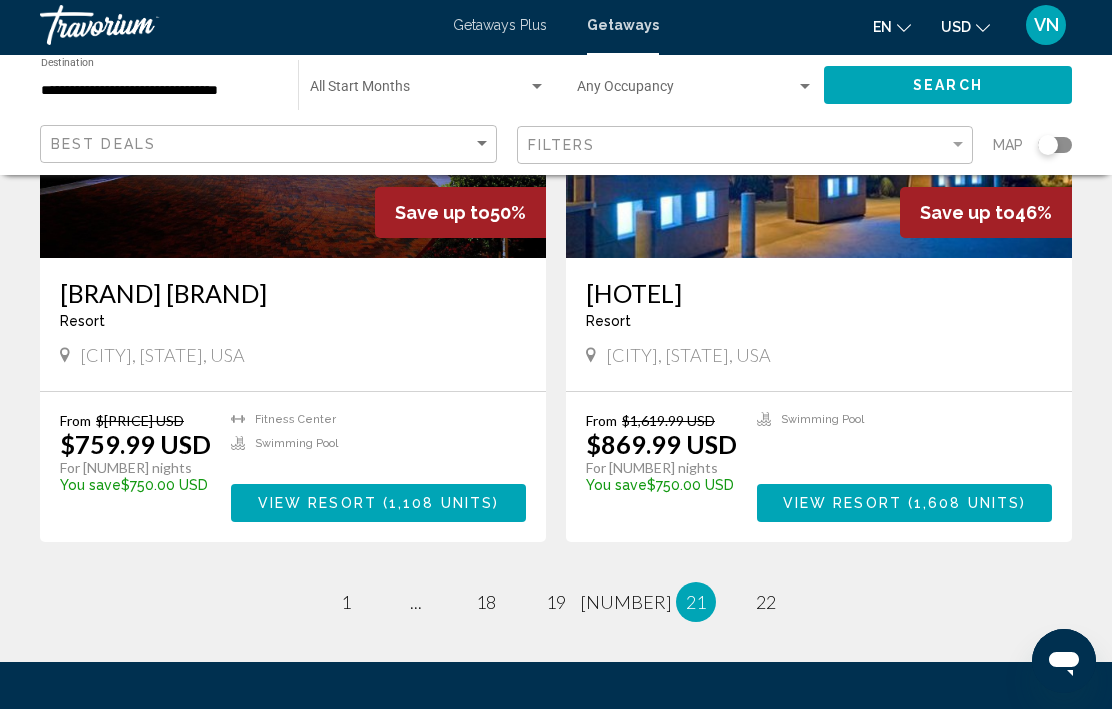 scroll, scrollTop: 3810, scrollLeft: 0, axis: vertical 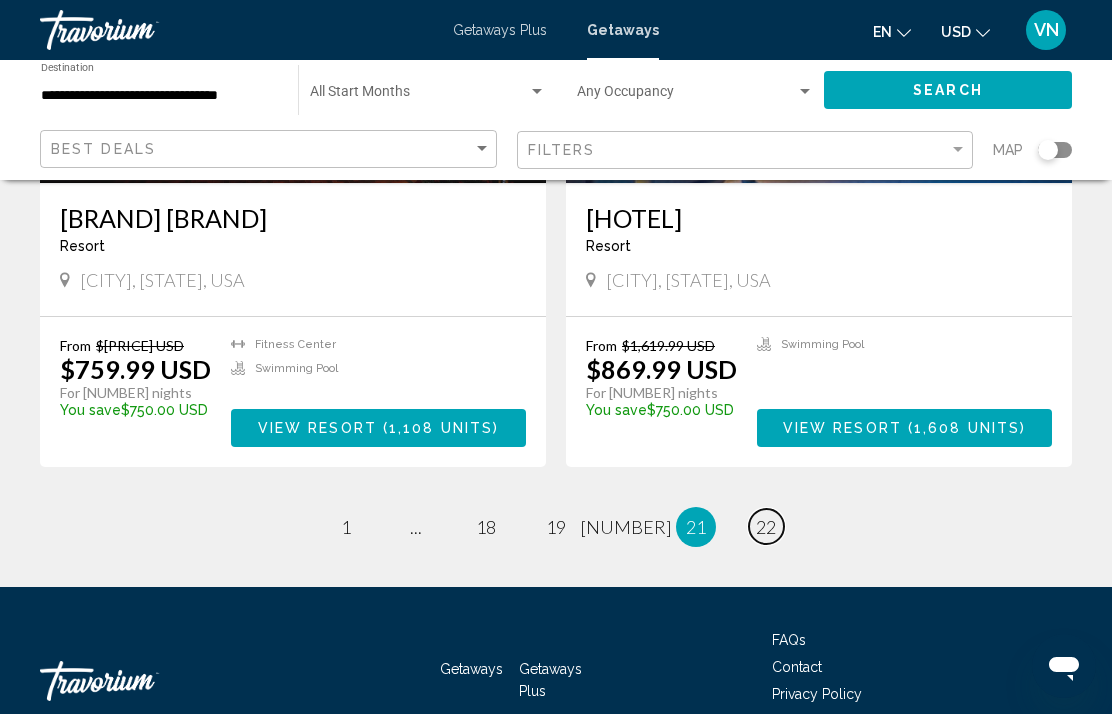 click on "22" at bounding box center (346, 527) 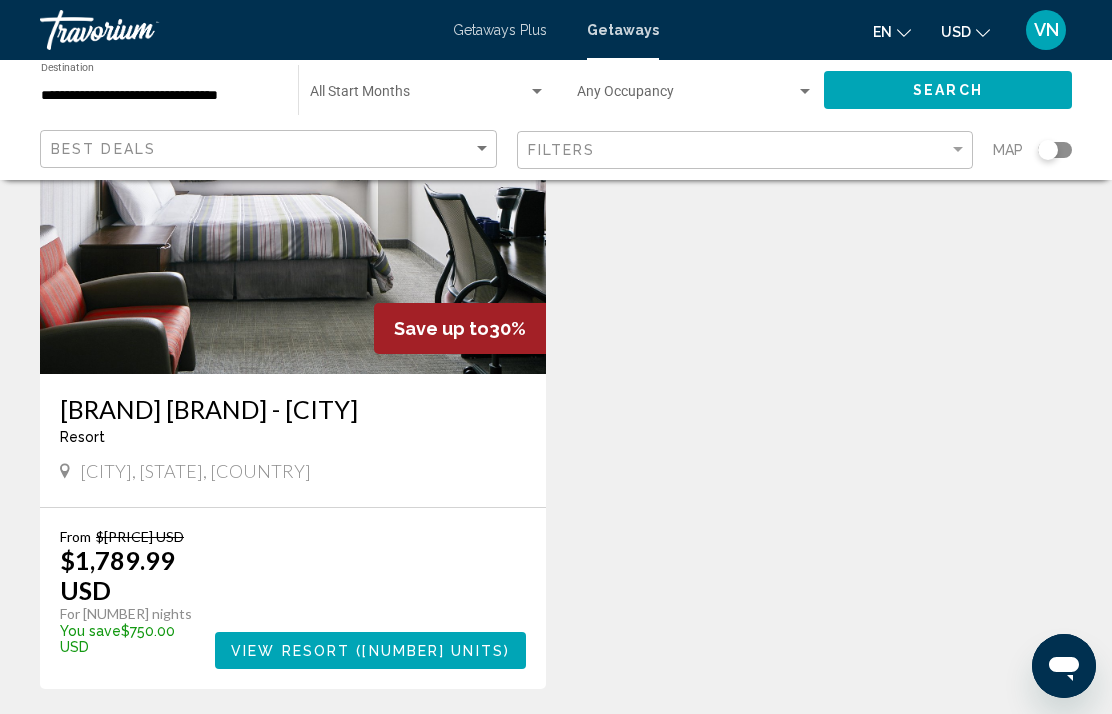scroll, scrollTop: 3616, scrollLeft: 0, axis: vertical 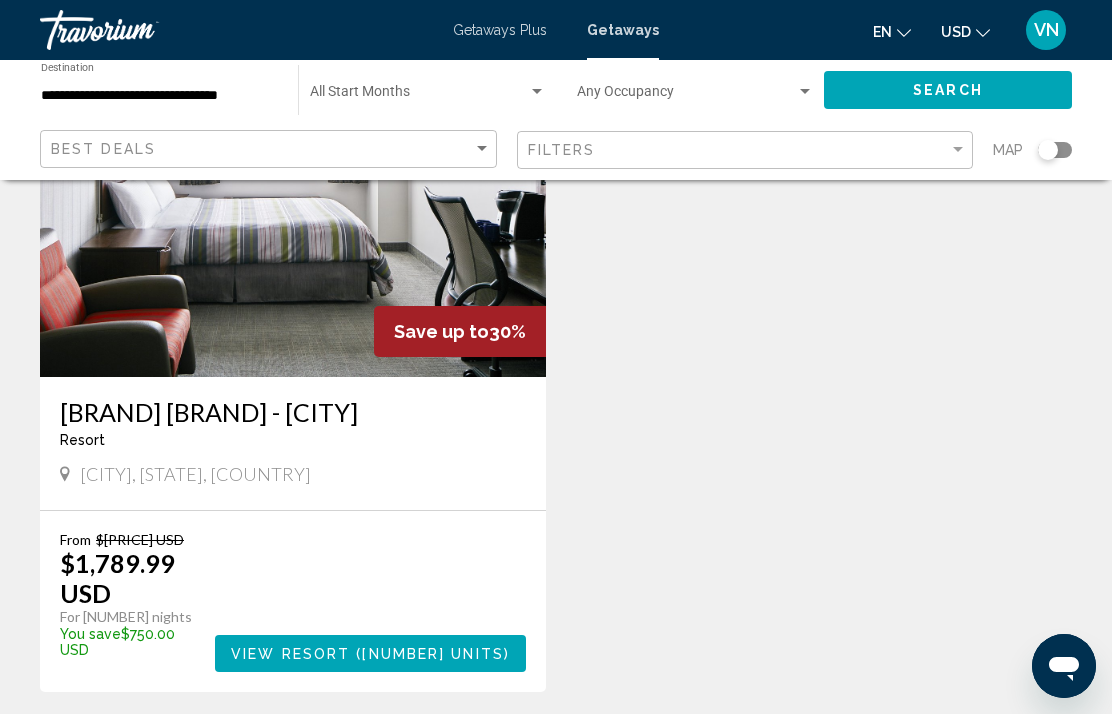 click on "Getaways Plus" at bounding box center [500, 30] 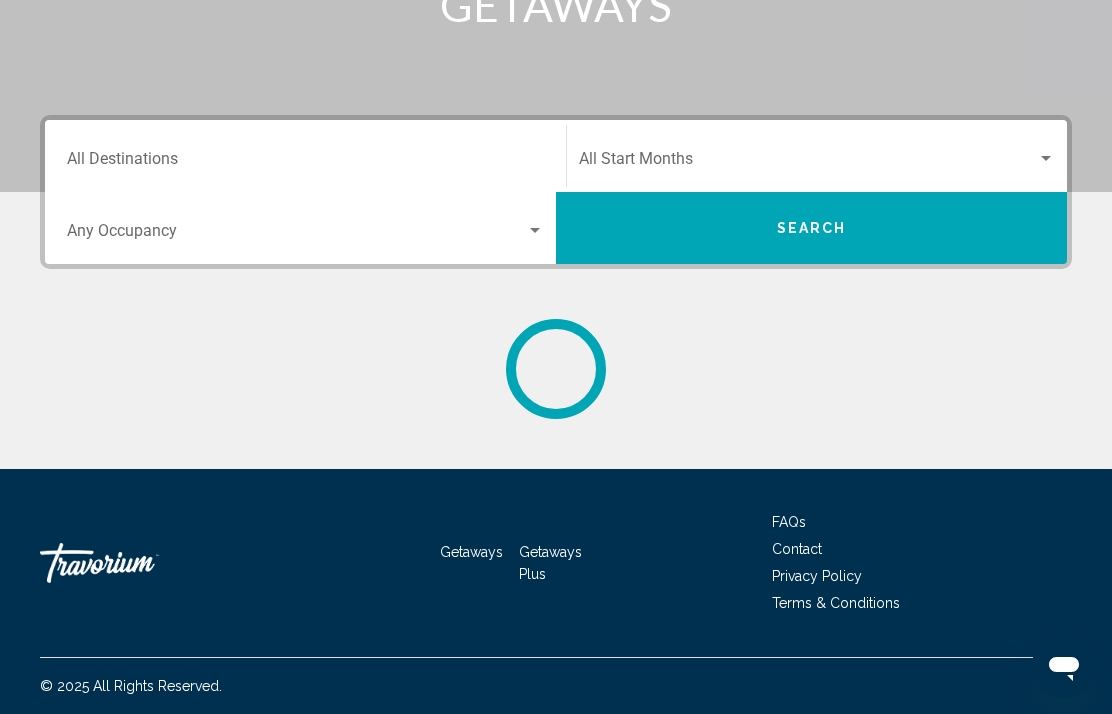 scroll, scrollTop: 0, scrollLeft: 0, axis: both 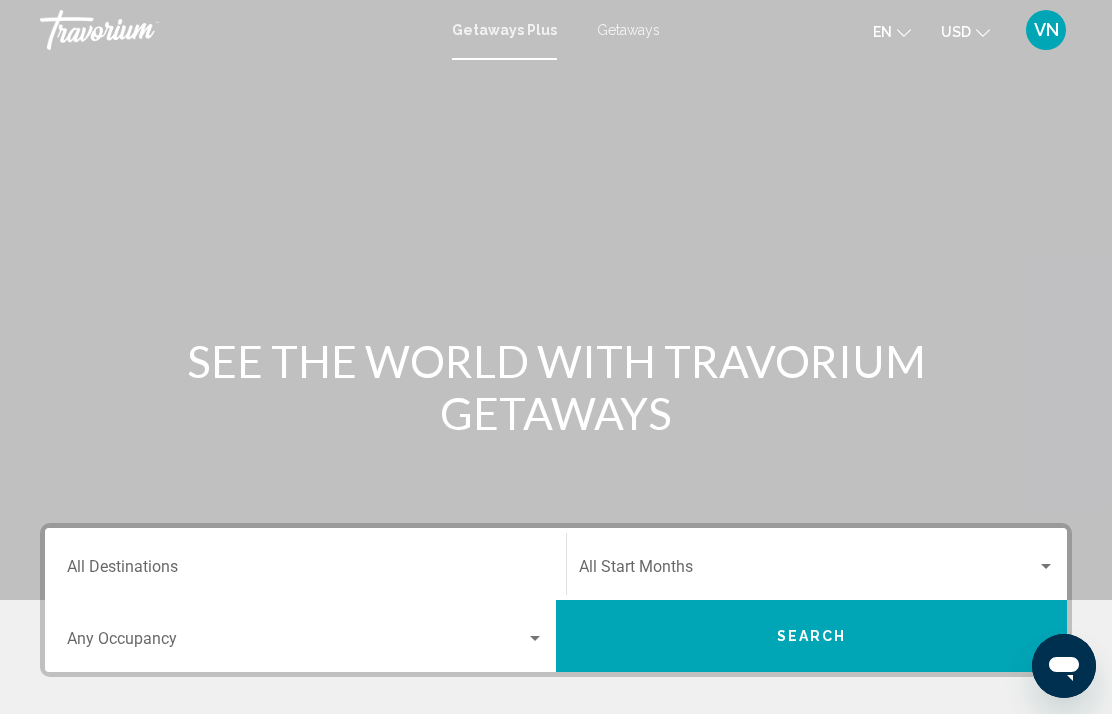 click on "Destination All Destinations" at bounding box center [305, 571] 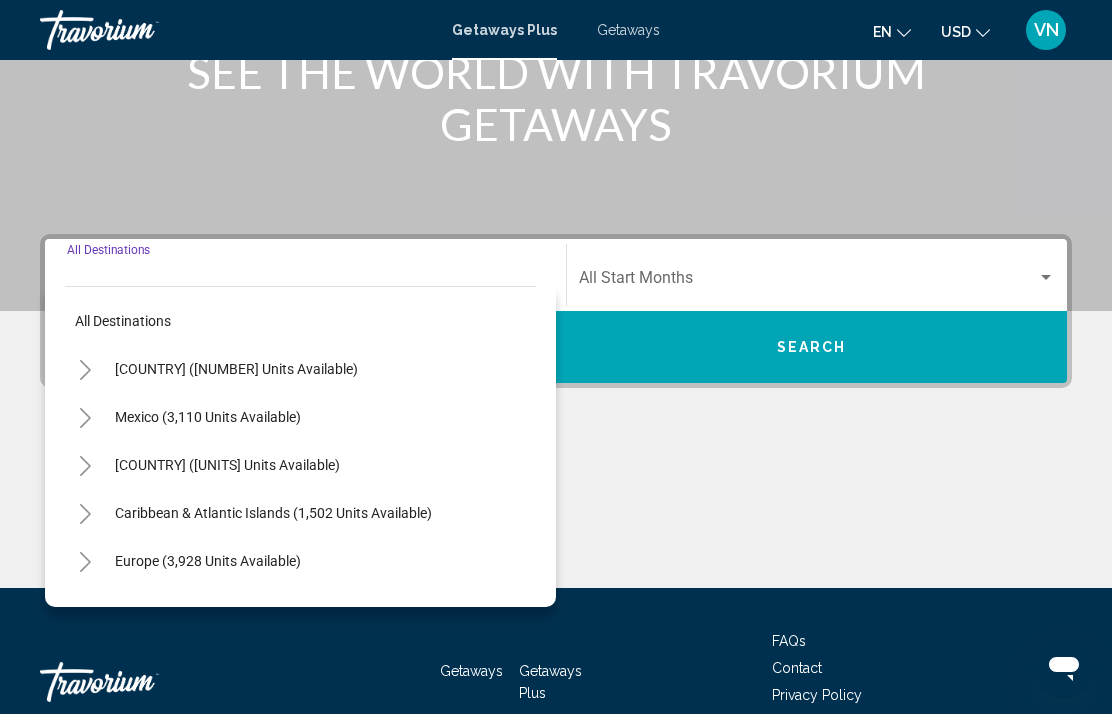 scroll, scrollTop: 328, scrollLeft: 0, axis: vertical 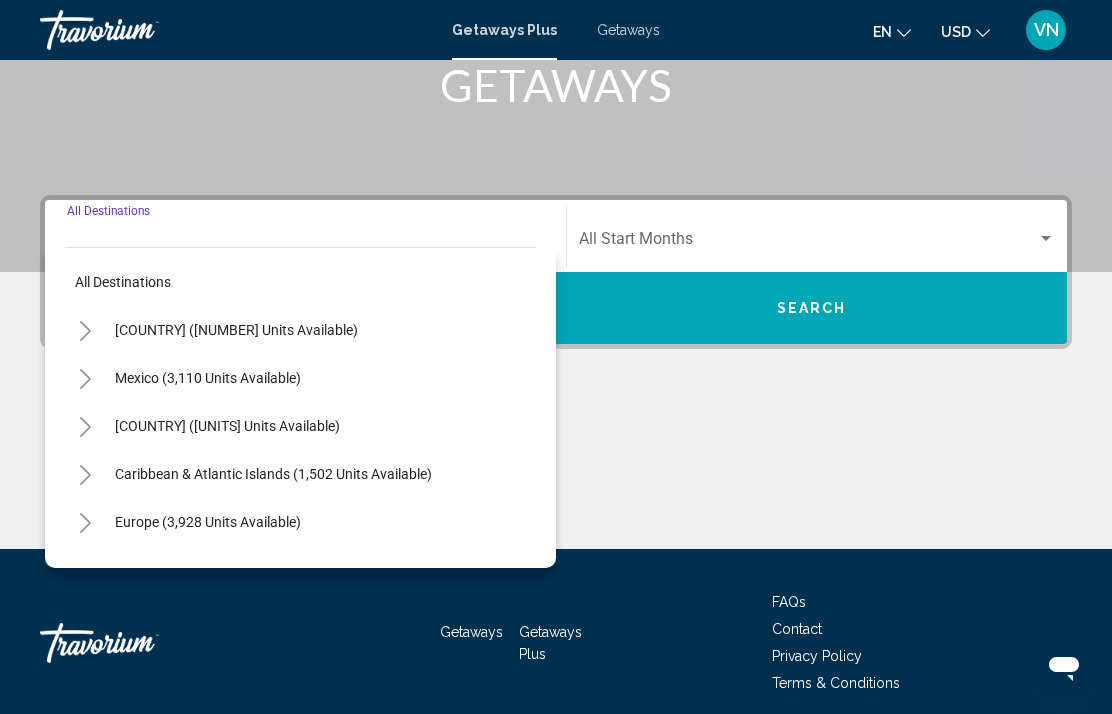 click at bounding box center (85, 331) 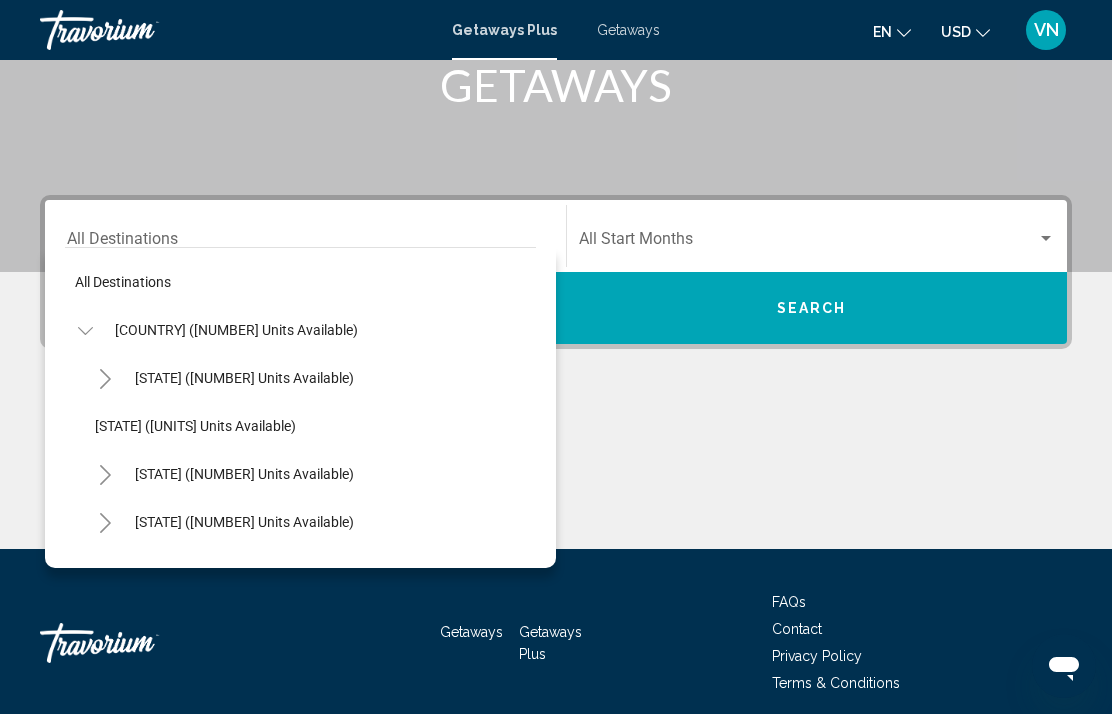 click on "[STATE] ([NUMBER] units available)" at bounding box center [244, 378] 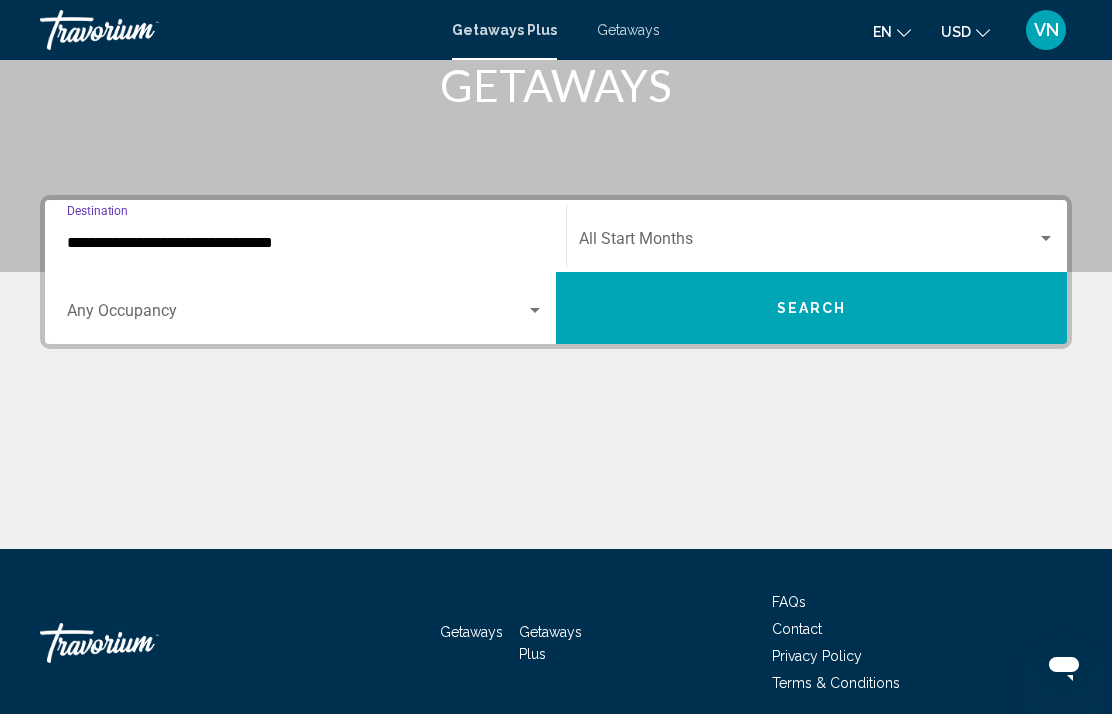 click on "Search" at bounding box center [811, 308] 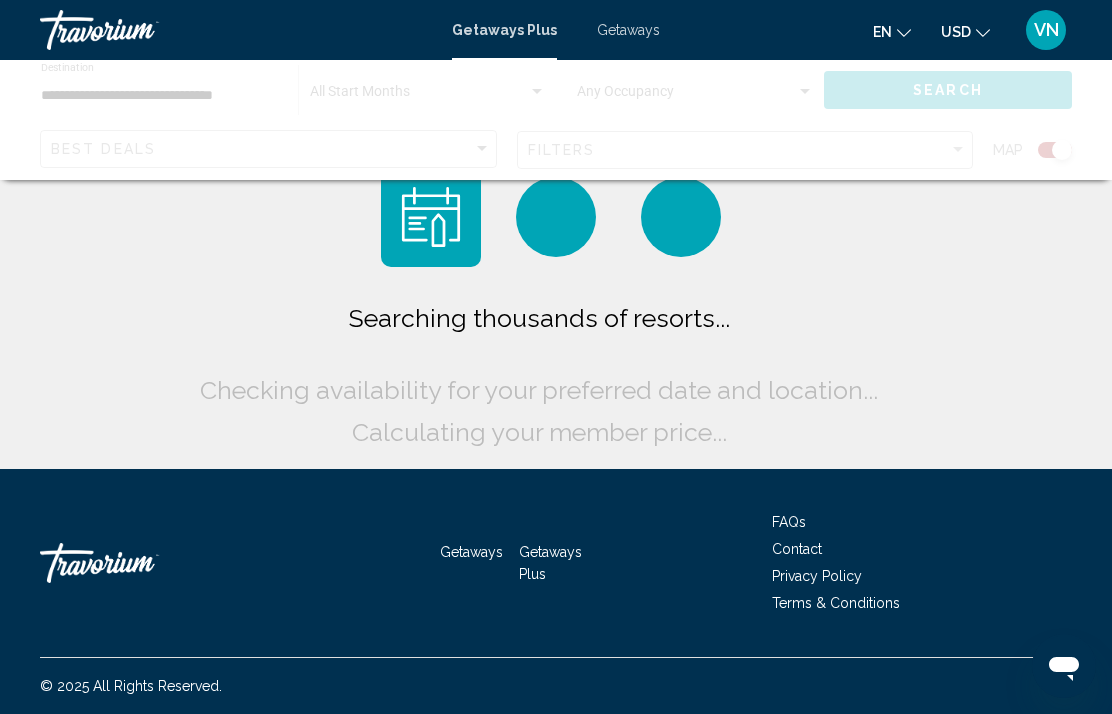 scroll, scrollTop: 80, scrollLeft: 0, axis: vertical 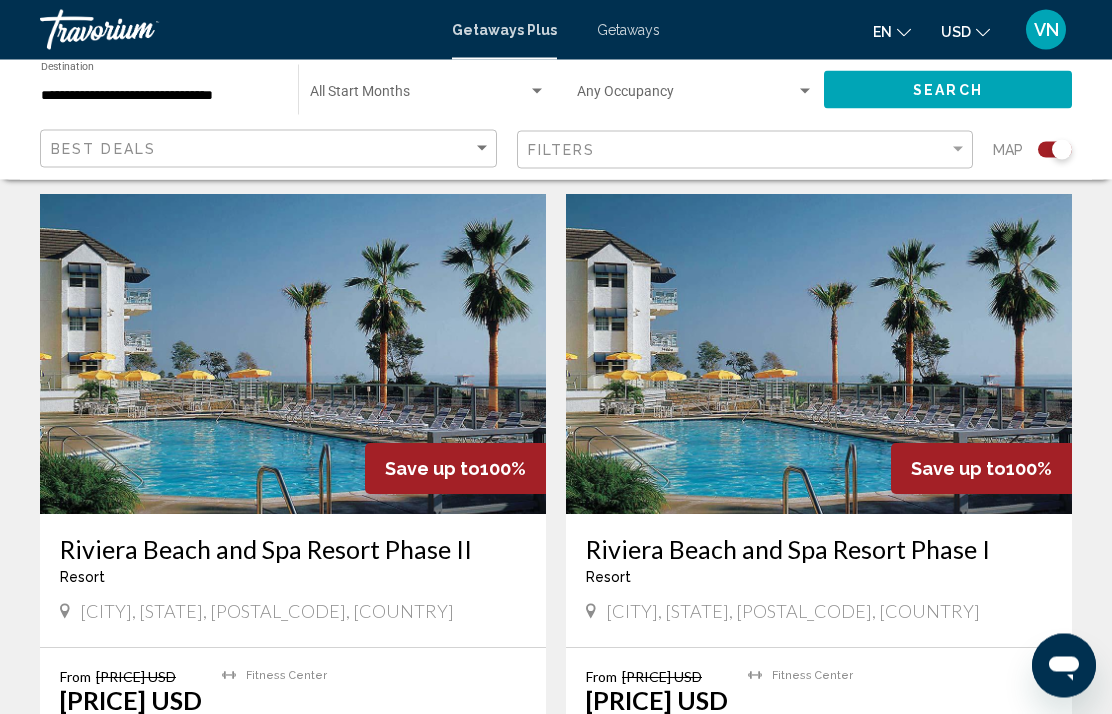 click on "[NUMBER]" at bounding box center (521, 858) 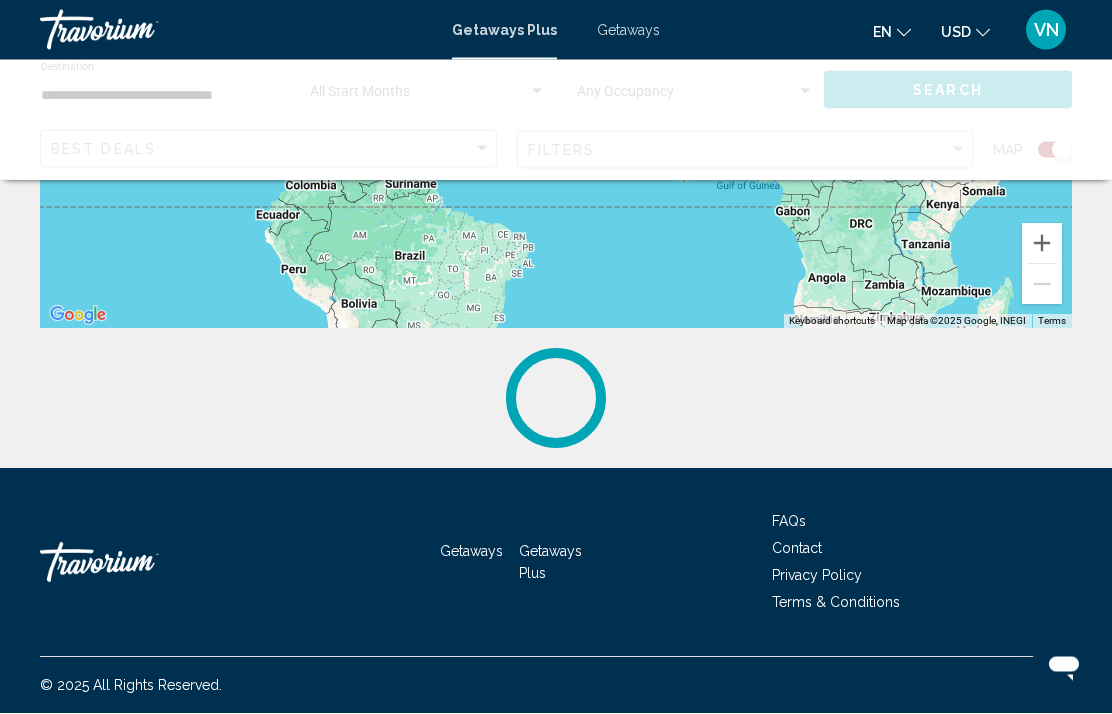 scroll, scrollTop: 0, scrollLeft: 0, axis: both 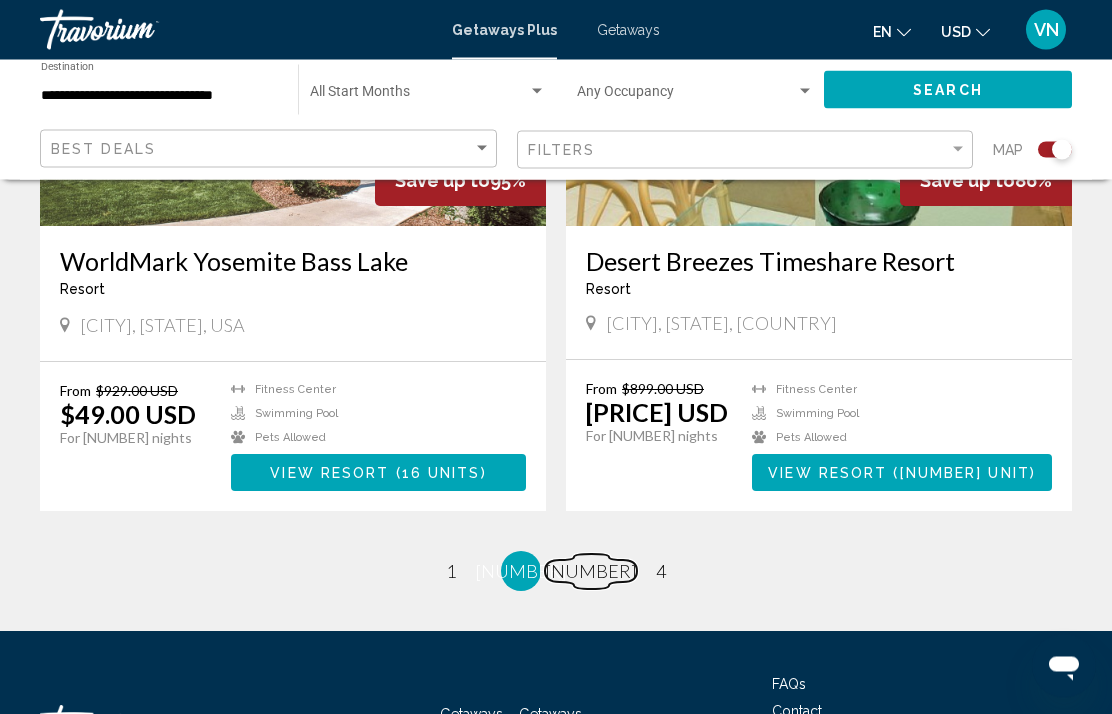 click on "[NUMBER]" at bounding box center (451, 572) 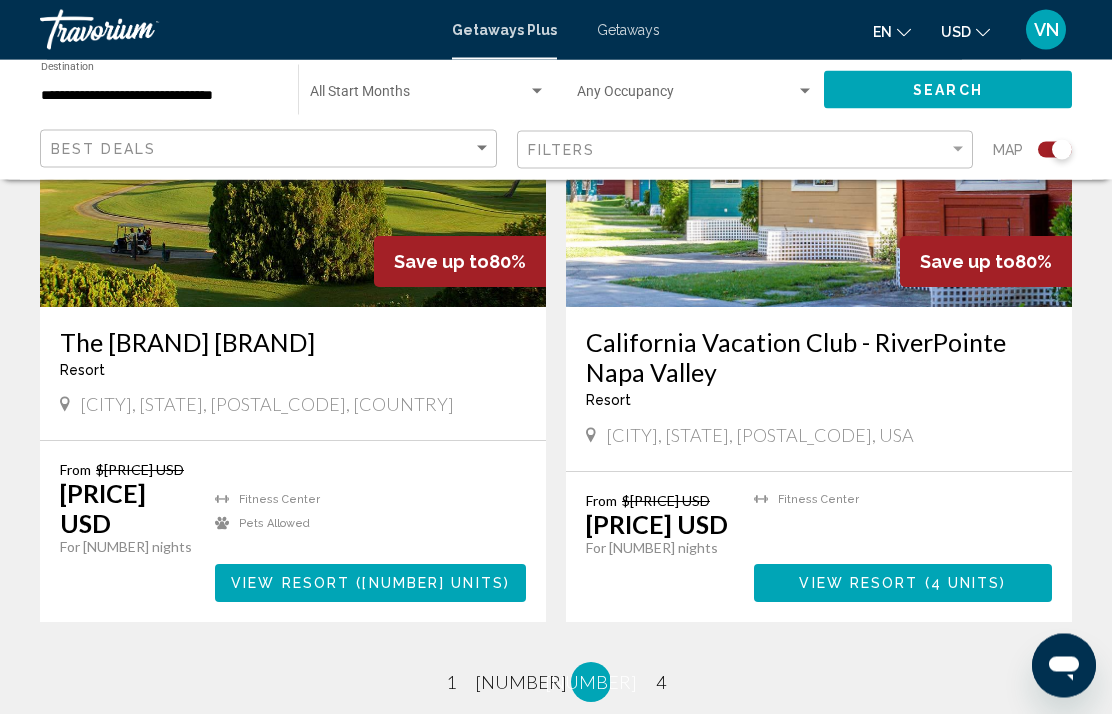 scroll, scrollTop: 4246, scrollLeft: 0, axis: vertical 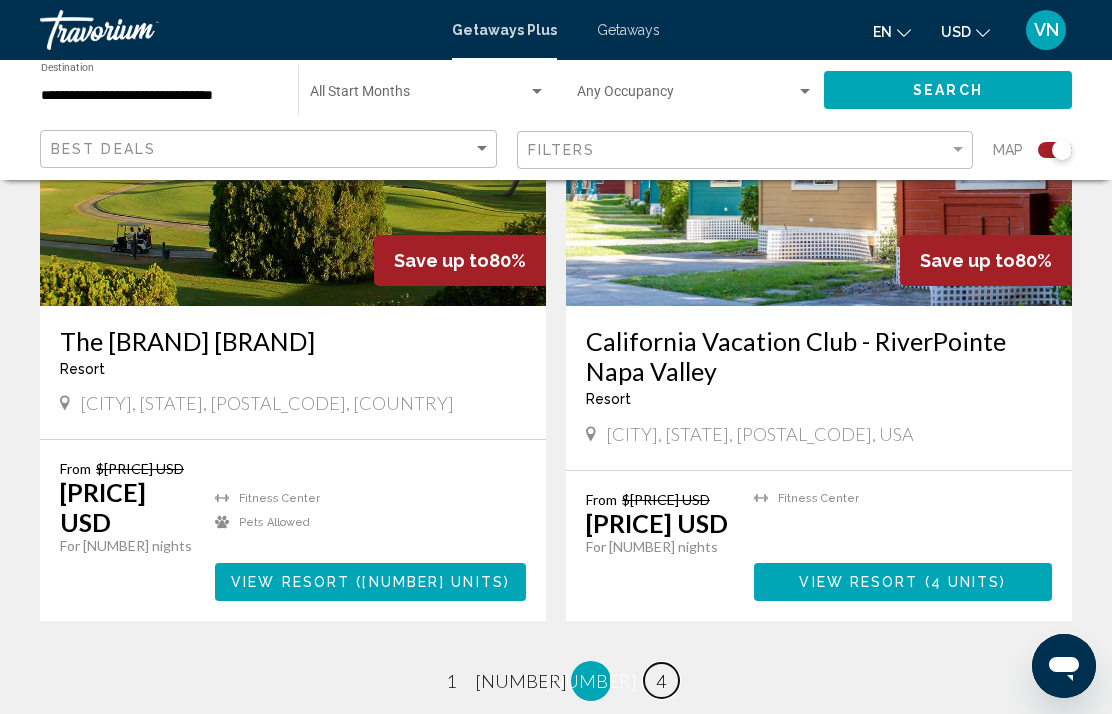 click on "page  [NUMBER]" at bounding box center (451, 680) 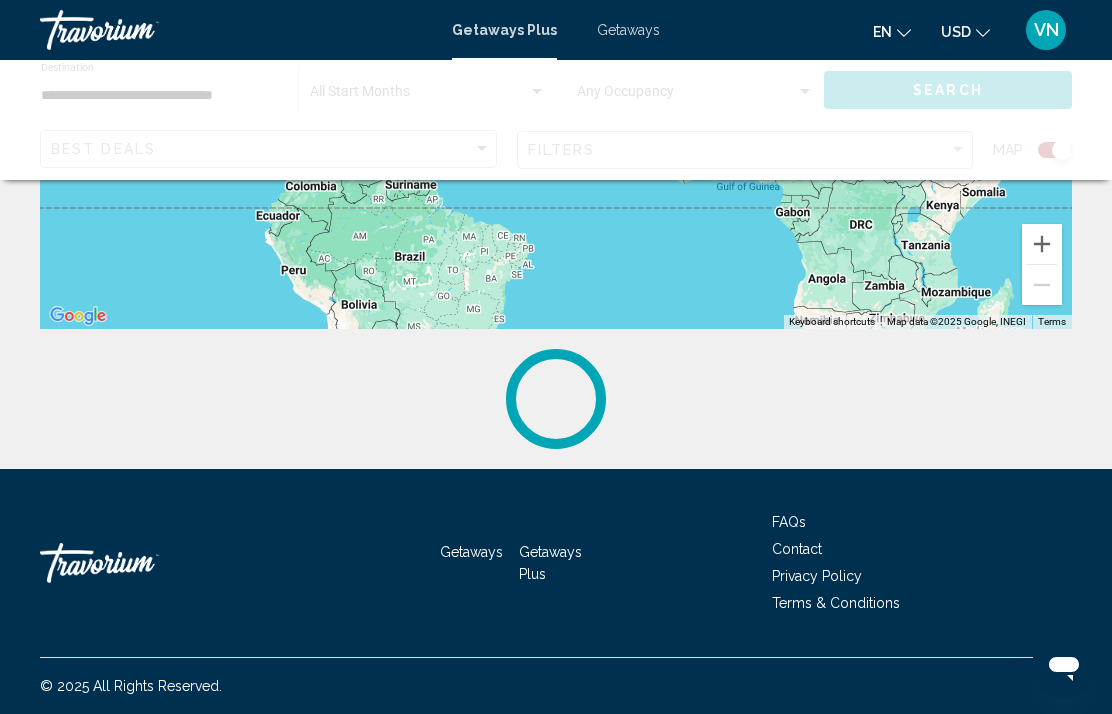 scroll, scrollTop: 0, scrollLeft: 0, axis: both 